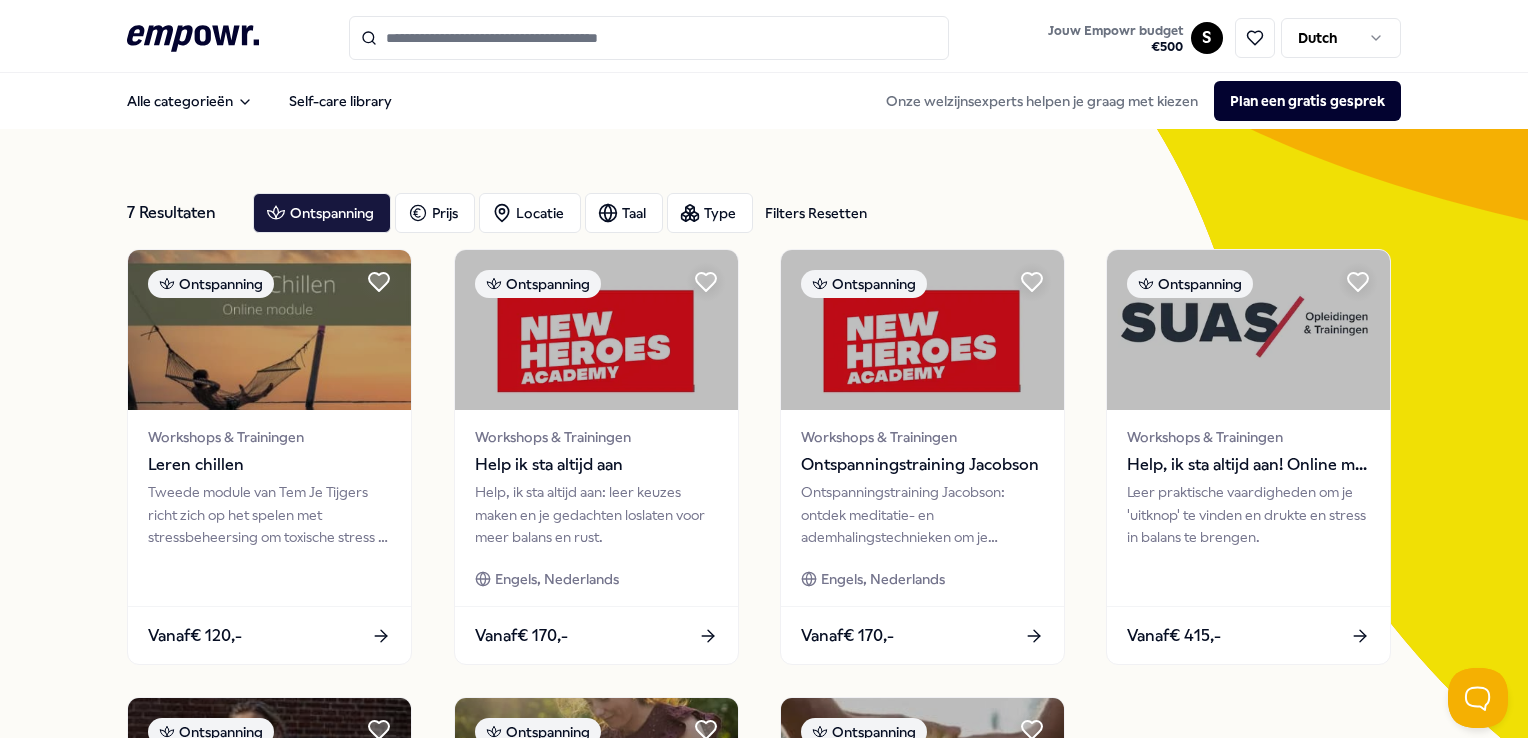 scroll, scrollTop: 0, scrollLeft: 0, axis: both 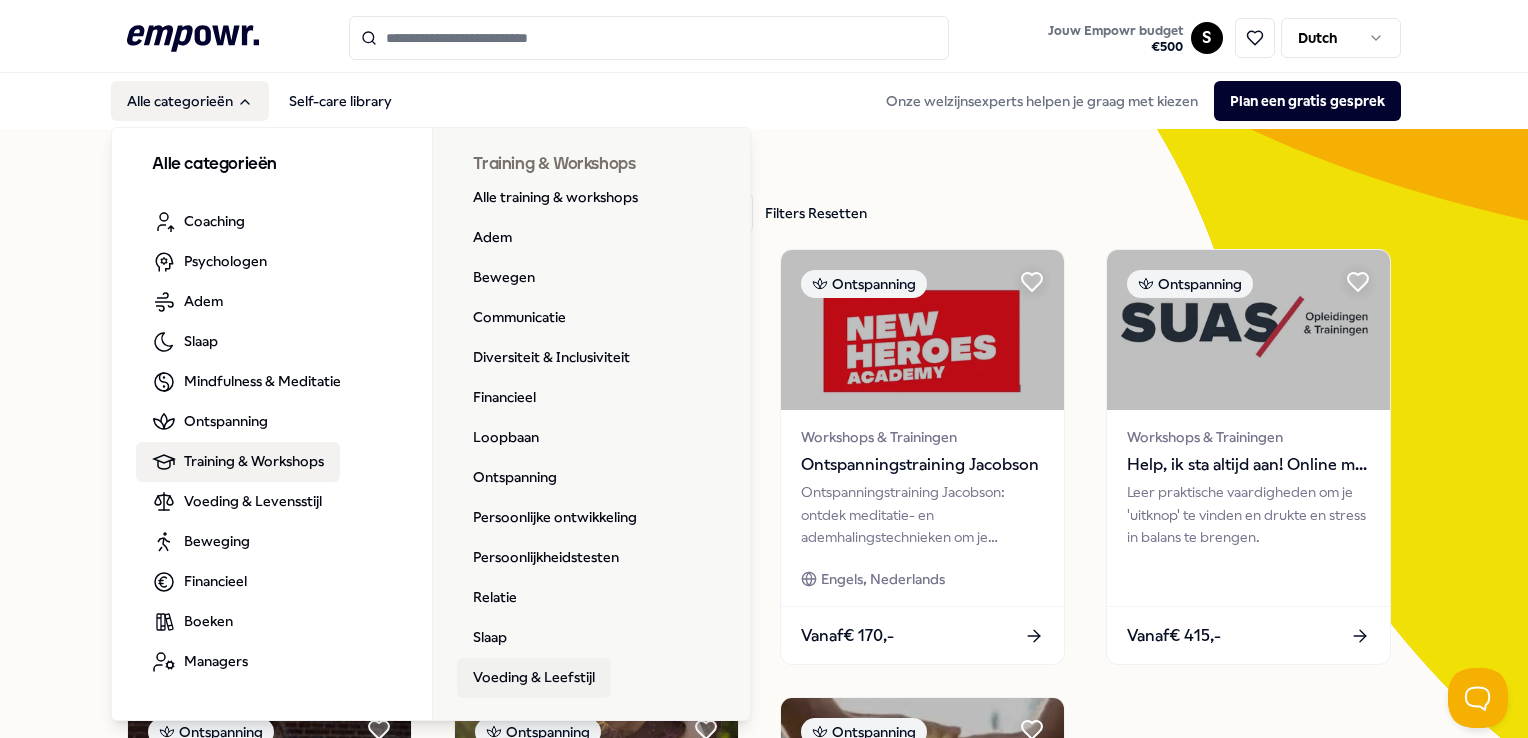 click on "Voeding & Leefstijl" at bounding box center [534, 678] 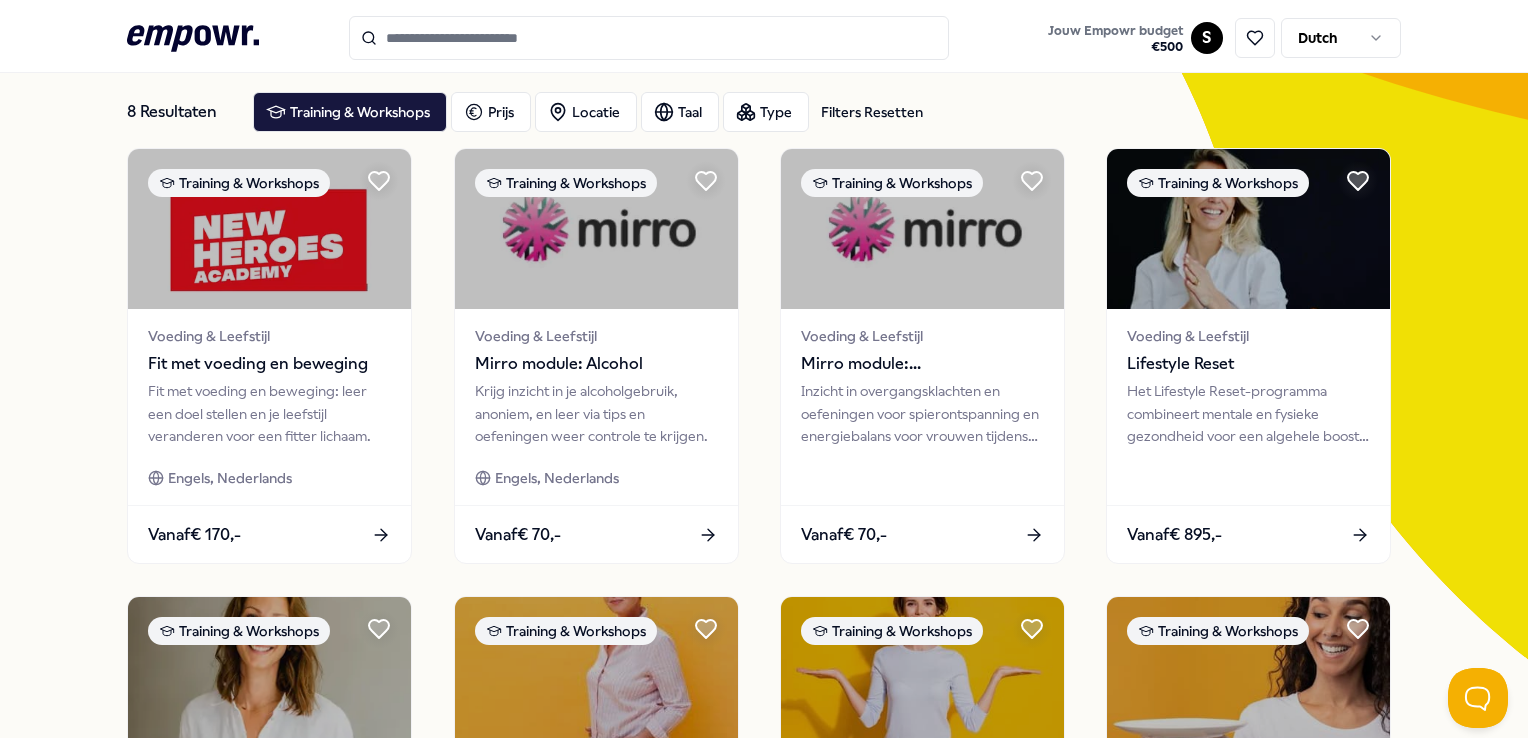 scroll, scrollTop: 0, scrollLeft: 0, axis: both 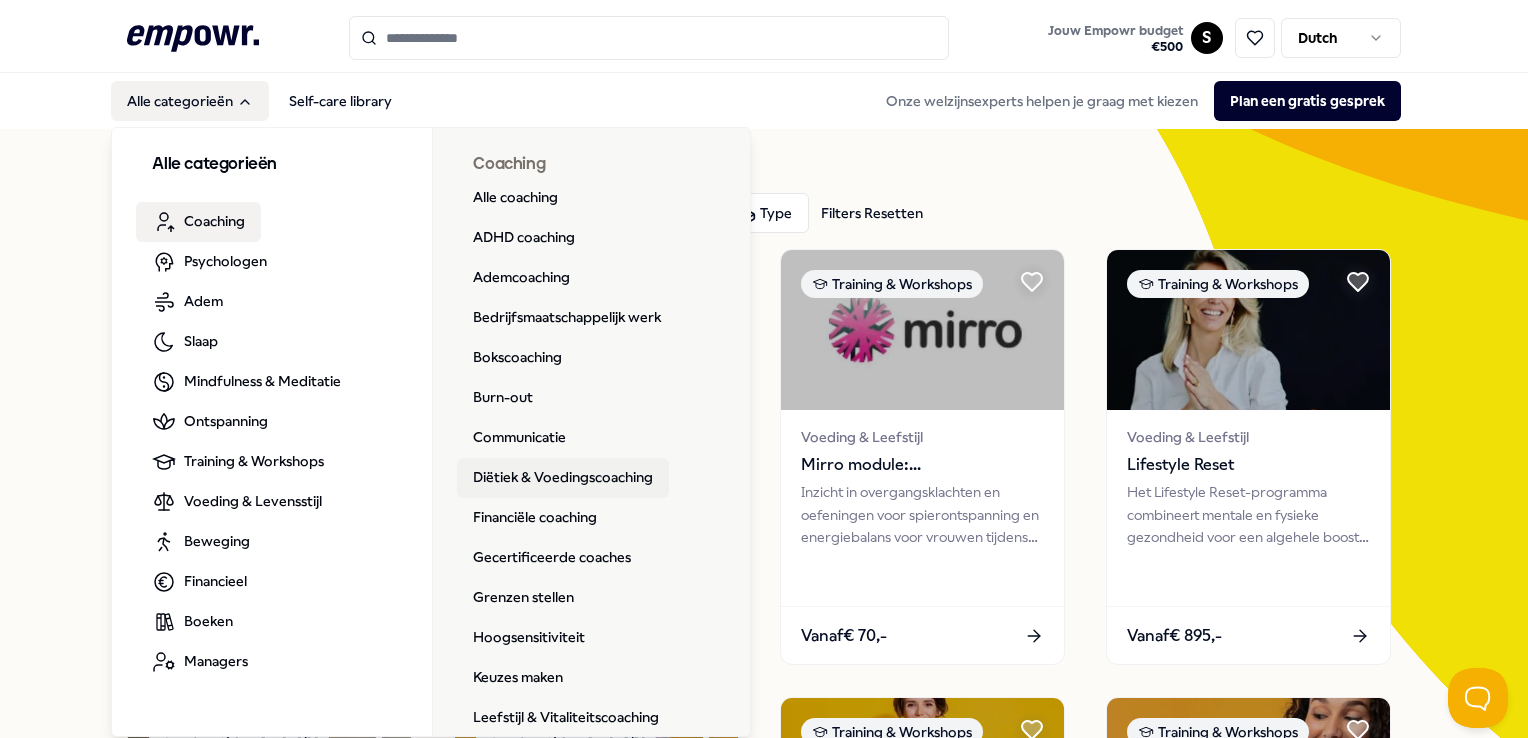 click on "Diëtiek & Voedingscoaching" at bounding box center [563, 478] 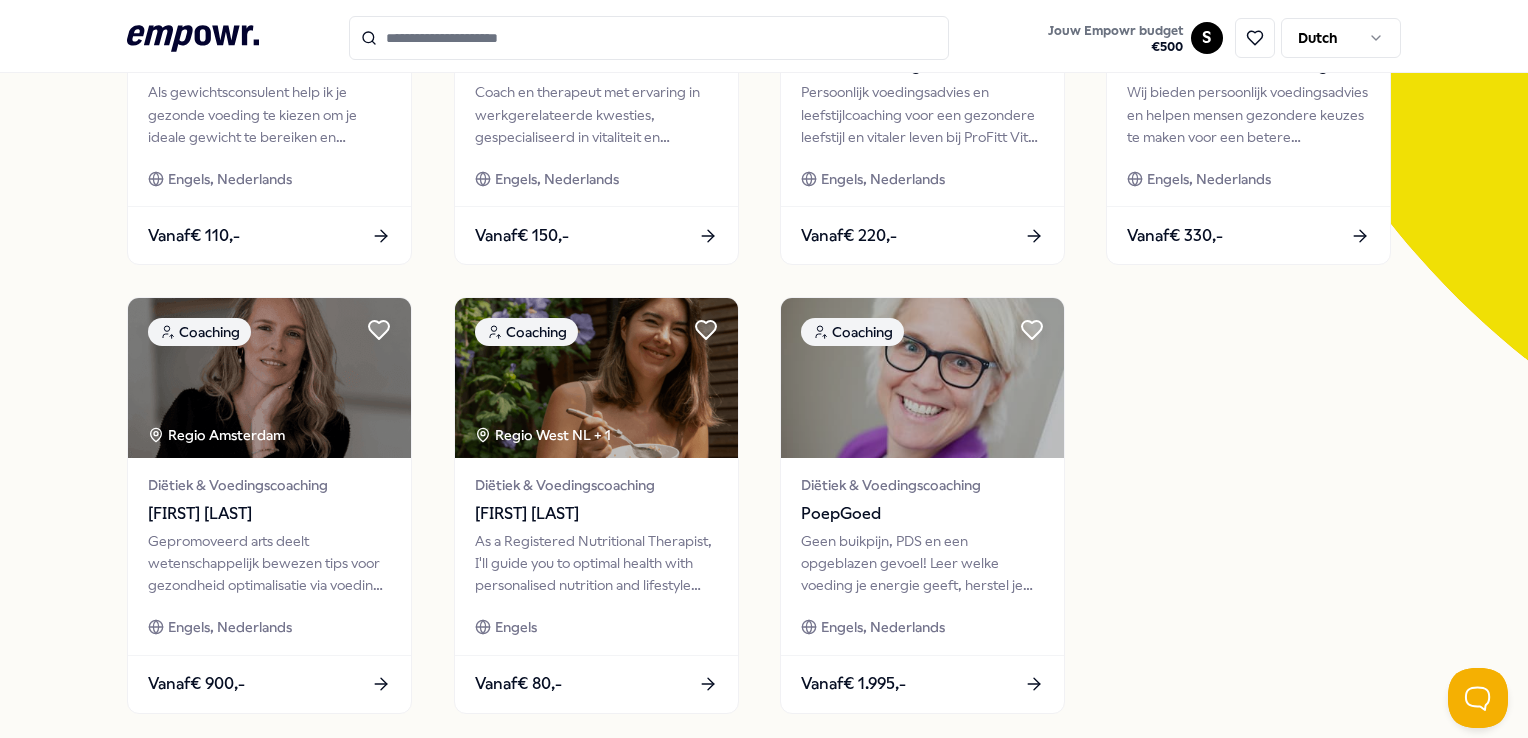 scroll, scrollTop: 0, scrollLeft: 0, axis: both 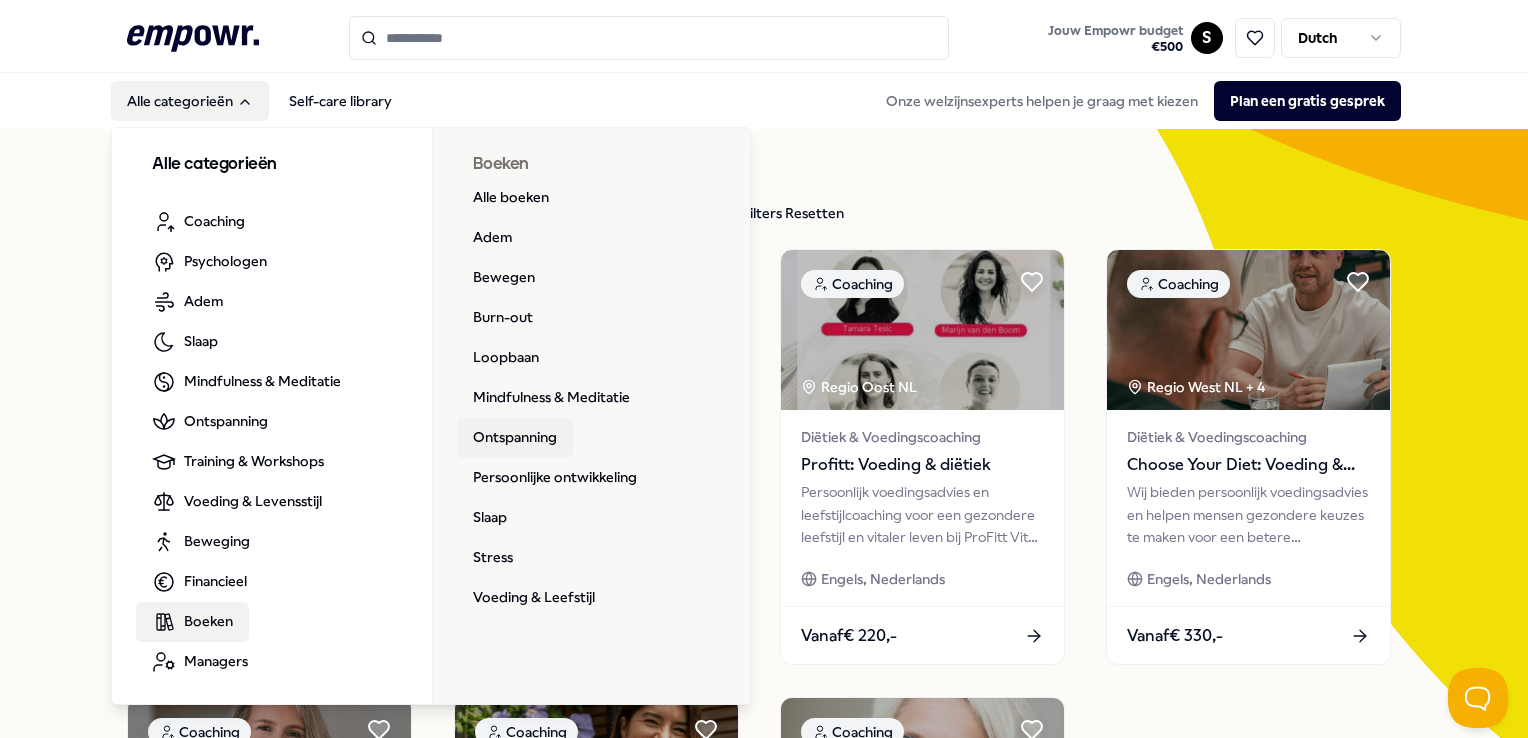 click on "Ontspanning" at bounding box center (515, 438) 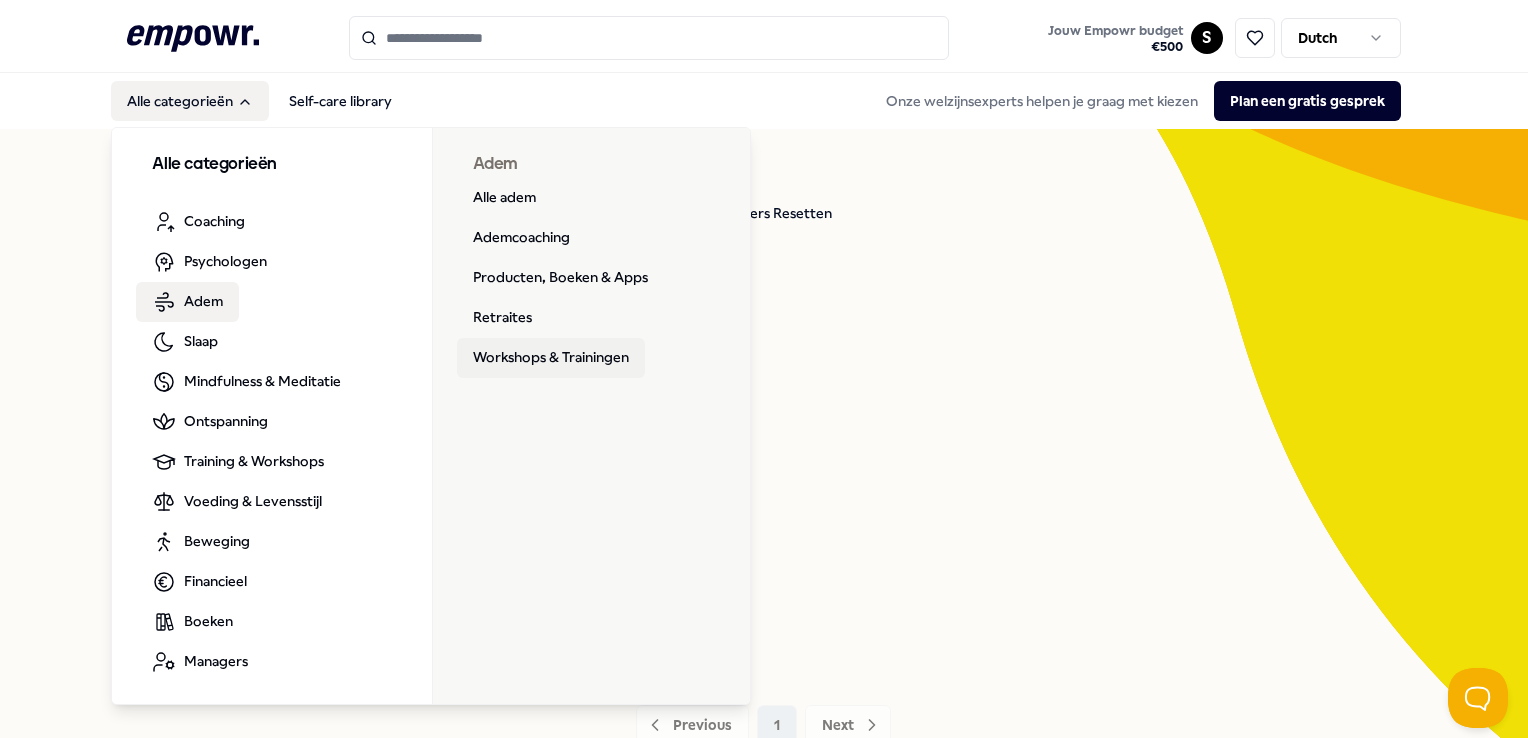 click on "Workshops & Trainingen" at bounding box center [551, 358] 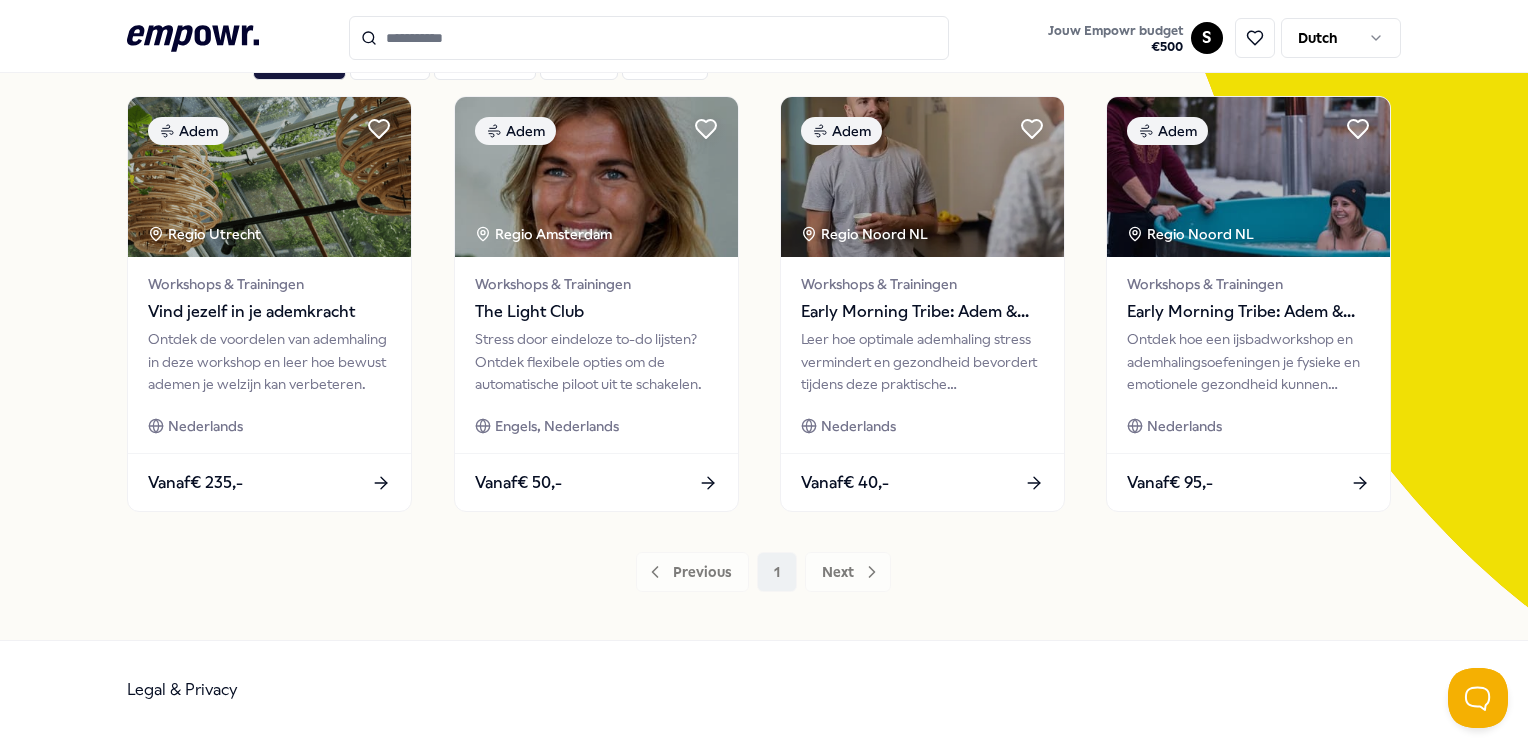 scroll, scrollTop: 0, scrollLeft: 0, axis: both 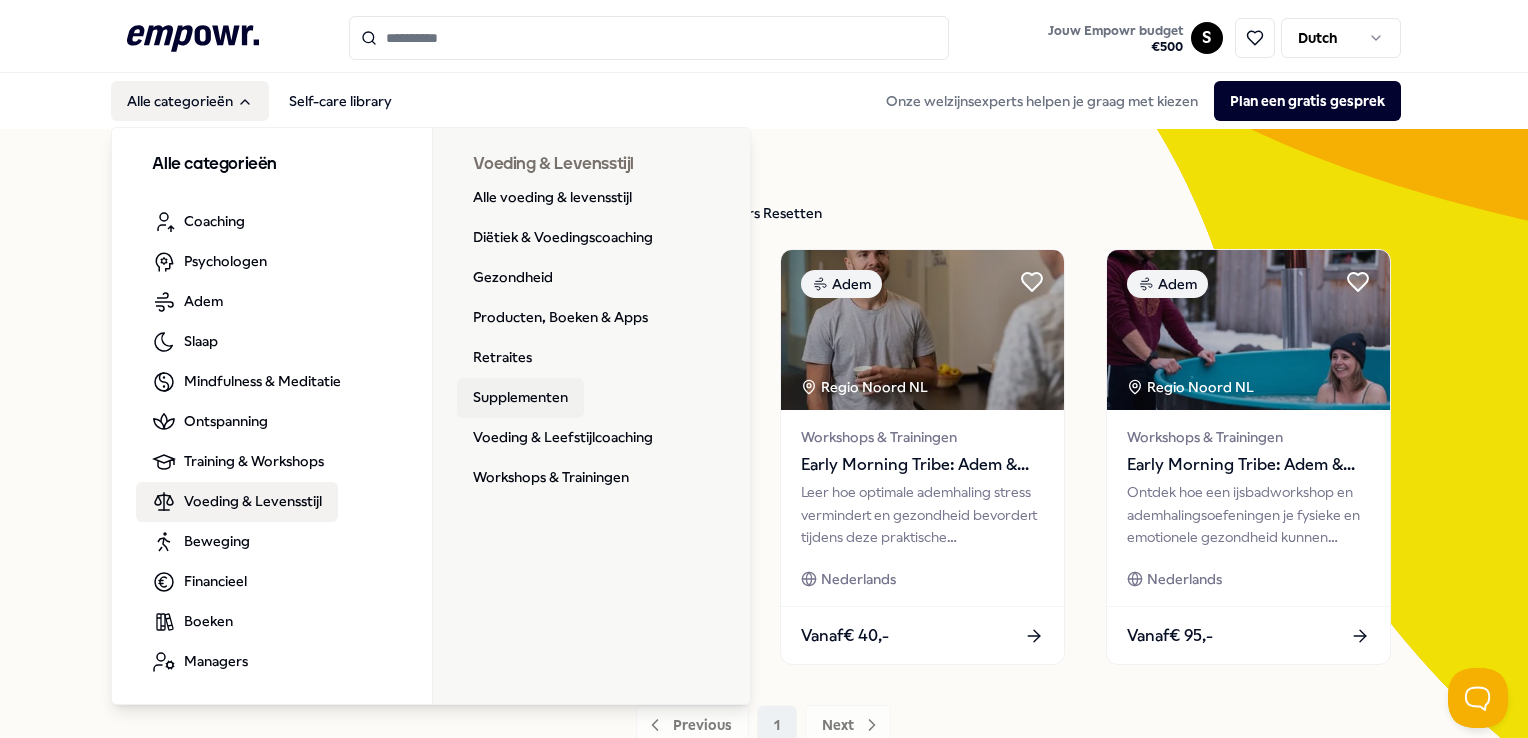 click on "Supplementen" at bounding box center (520, 398) 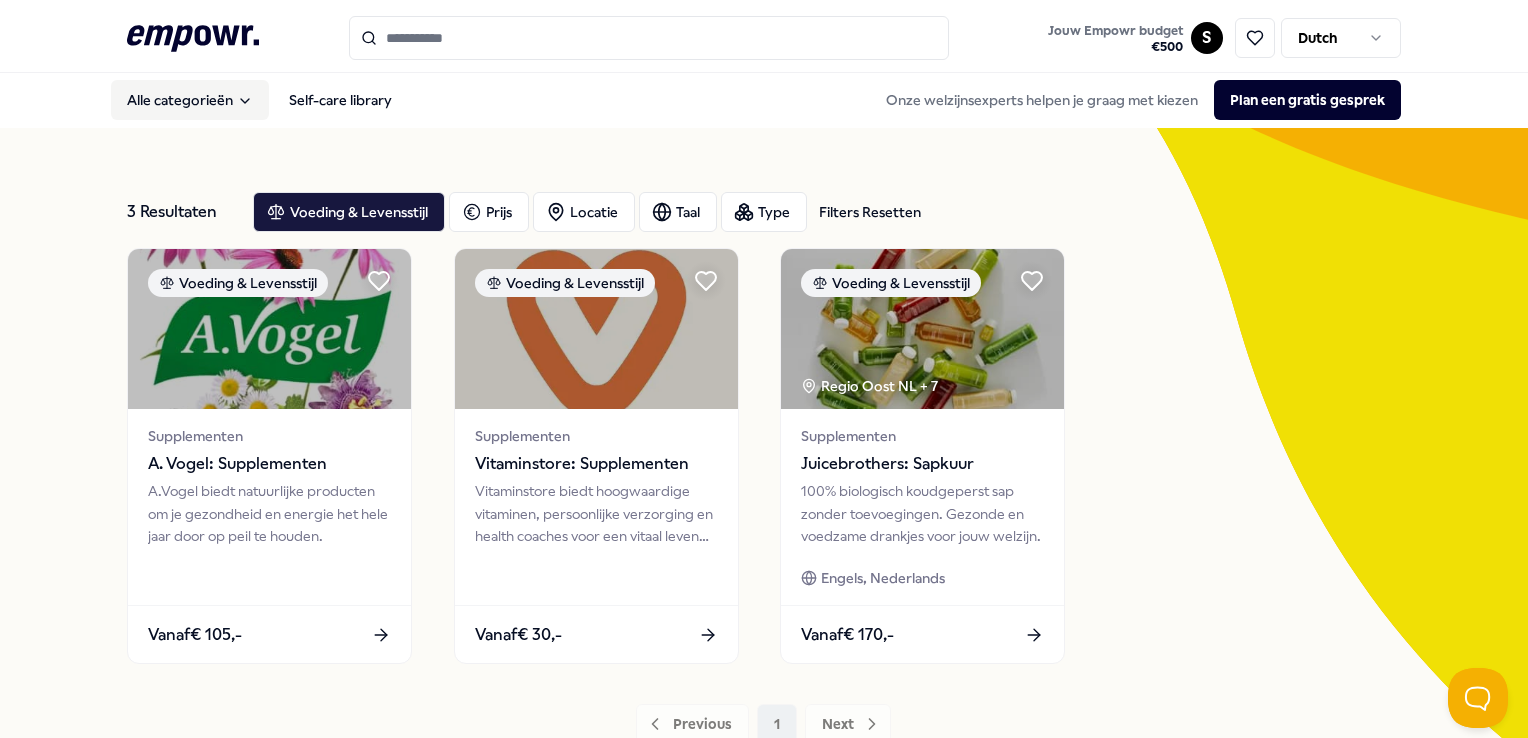 scroll, scrollTop: 0, scrollLeft: 0, axis: both 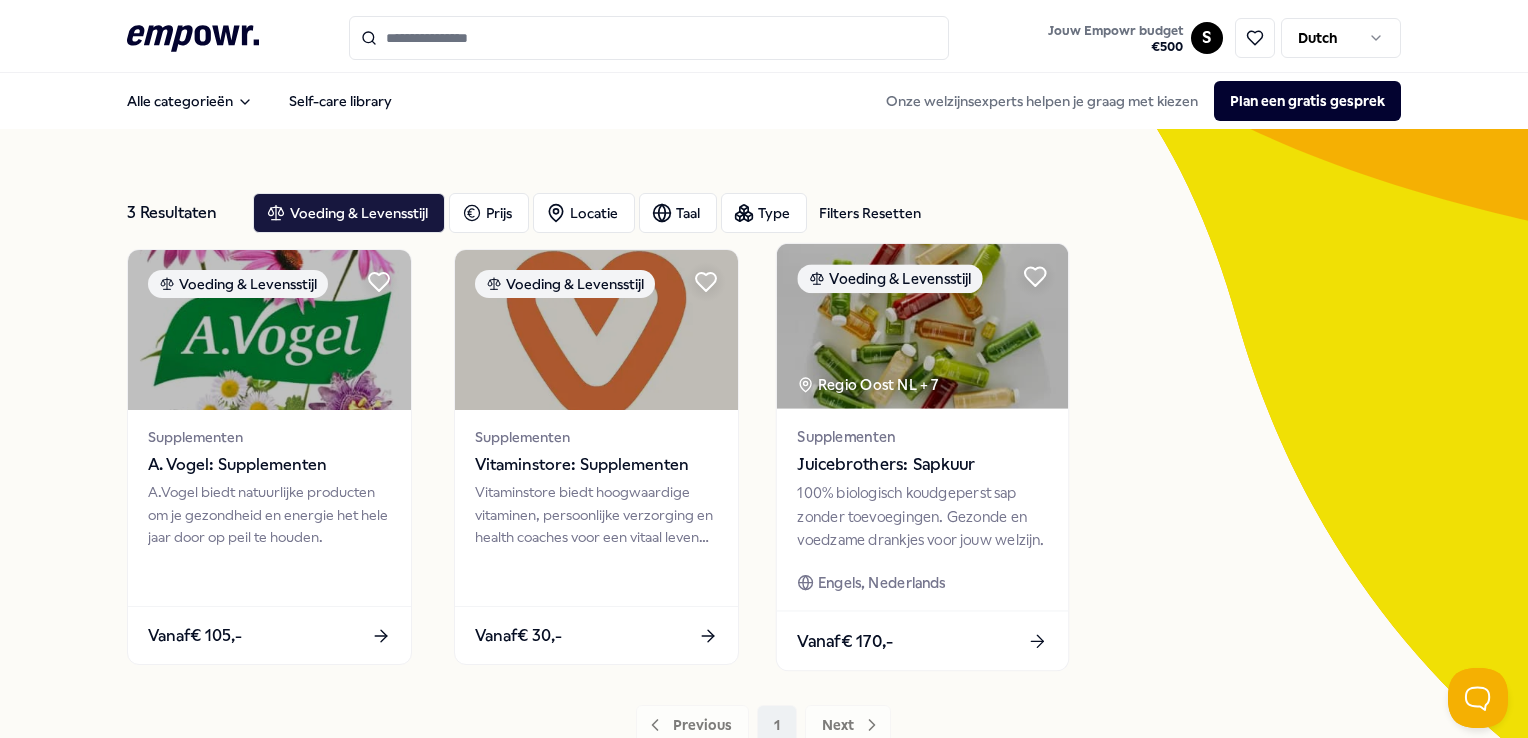 click on "Juicebrothers: Sapkuur" at bounding box center [922, 465] 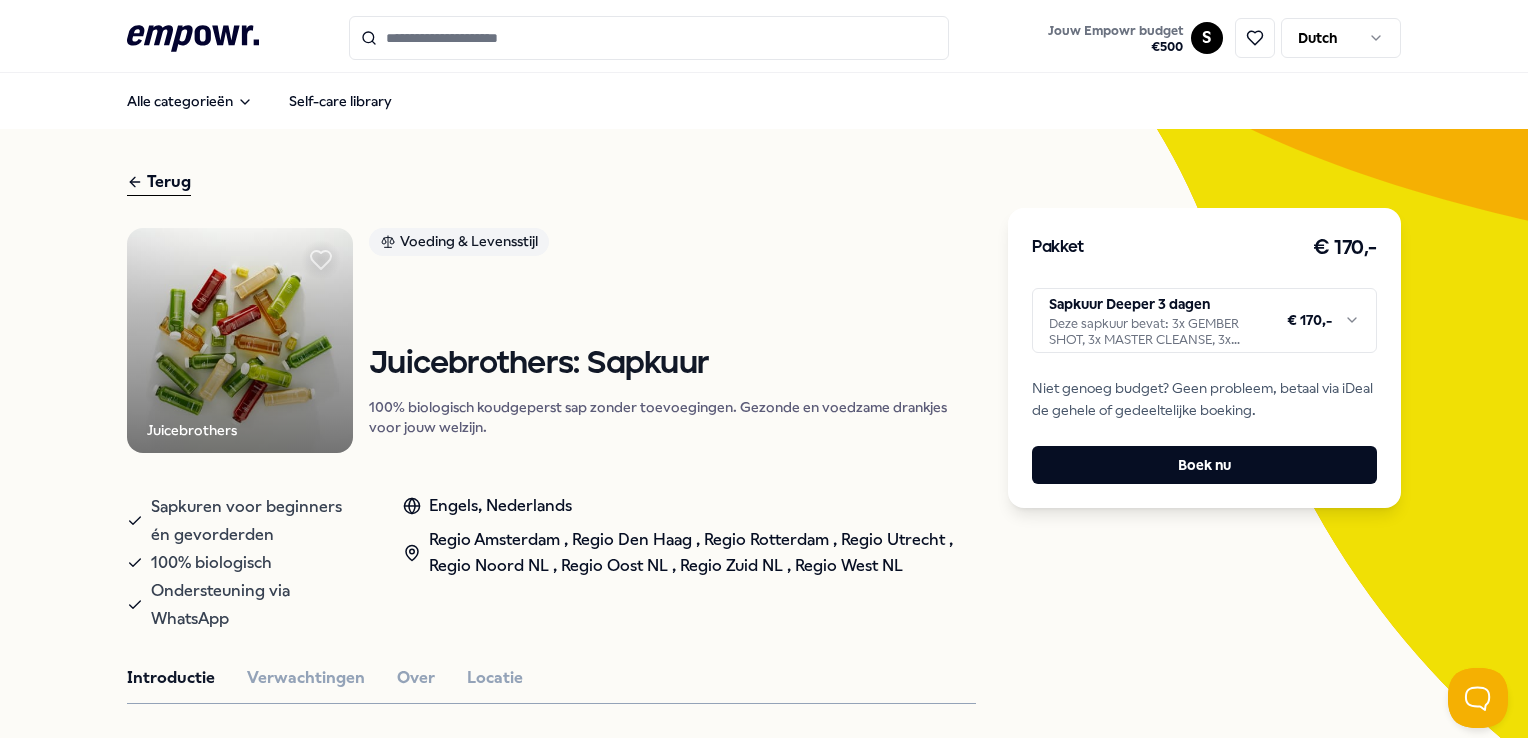 click on ".empowr-logo_svg__cls-1{fill:#03032f} Jouw Empowr budget € 500 S Dutch Alle categorieën   Self-care library Terug Juicebrothers Voeding & Levensstijl Juicebrothers: Sapkuur 100% biologisch koudgeperst sap zonder toevoegingen. Gezonde en voedzame drankjes voor jouw welzijn. Sapkuren voor beginners én gevorderden 100% biologisch Ondersteuning via WhatsApp Engels, Nederlands Regio [REGION] , Regio [REGION] , Regio [REGION] , Regio [REGION] , Regio [REGION] NL , Regio [REGION] NL , Regio [REGION] NL , Regio [REGION] NL  Introductie Verwachtingen Over Locatie Gecertificeerd biologisch koudgeperst sap! Onze missie is om de superkrachten van koudgeperst sap naar zo veel mogelijk mensen te brengen. Onze producten bevatten een afwisseling van heerlijke vruchten en groenten in lekkere smaken. Voedzaam en zonder kunstmatige toevoegingen en conserveermiddelen. Ze zijn de perfecte gezonde toevoegingen voor jou lichaam. 100% biologisch. 100% koudgeperst 100% puur product Geen enkele toevoegingen. Aanbevolen Training & Workshops" at bounding box center (764, 369) 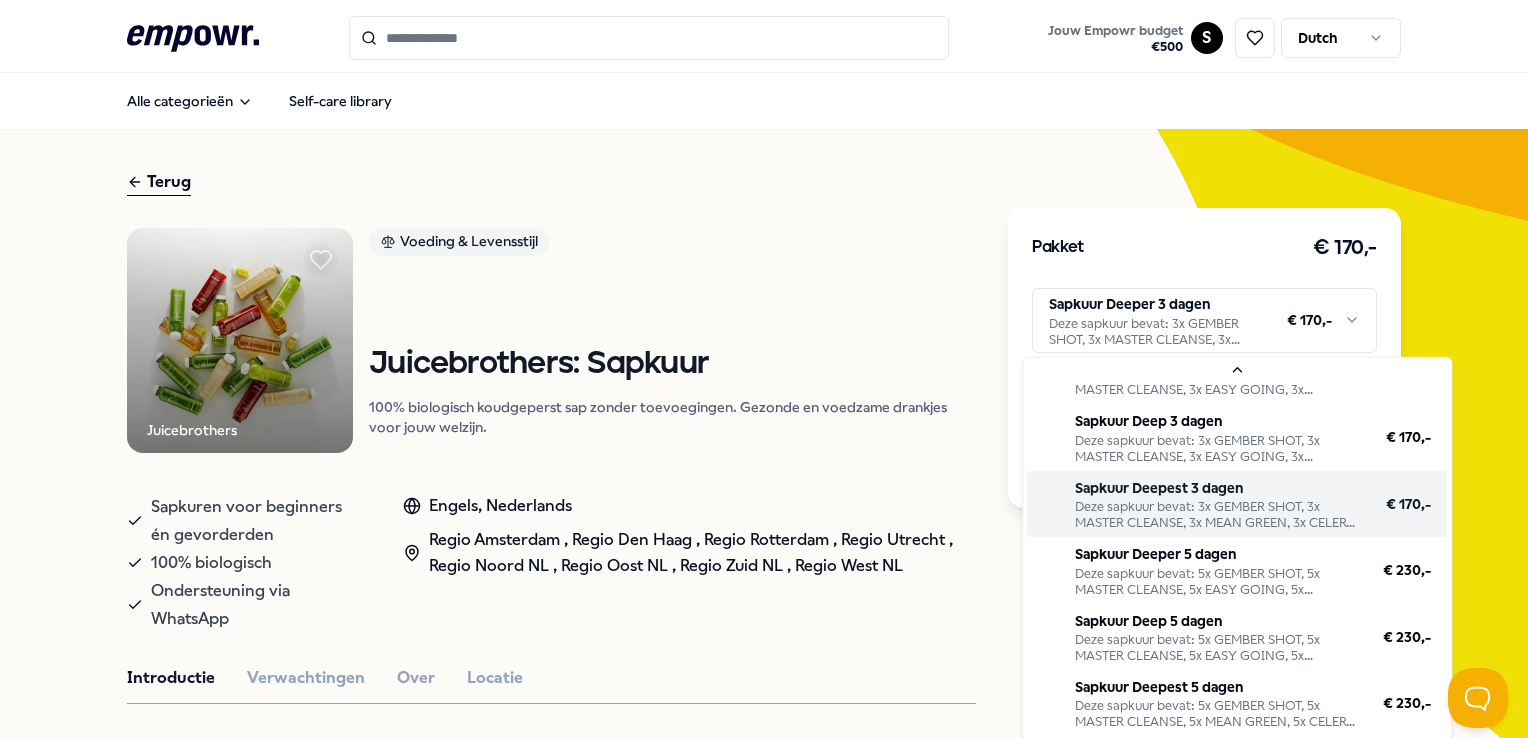 scroll, scrollTop: 13, scrollLeft: 0, axis: vertical 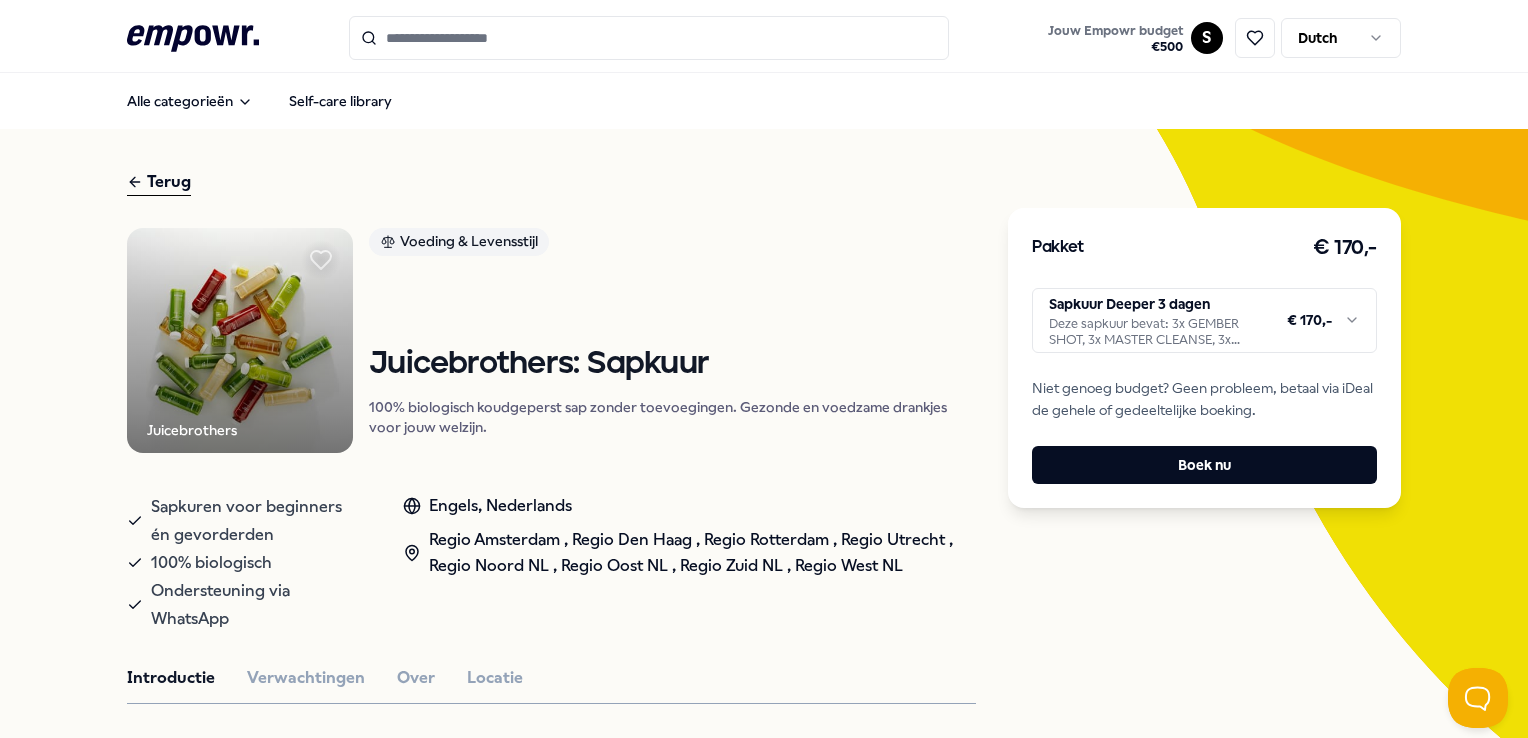 click on ".empowr-logo_svg__cls-1{fill:#03032f} Jouw Empowr budget € 500 S Dutch Alle categorieën   Self-care library Terug Juicebrothers Voeding & Levensstijl Juicebrothers: Sapkuur 100% biologisch koudgeperst sap zonder toevoegingen. Gezonde en voedzame drankjes voor jouw welzijn. Sapkuren voor beginners én gevorderden 100% biologisch Ondersteuning via WhatsApp Engels, Nederlands Regio [REGION] , Regio [REGION] , Regio [REGION] , Regio [REGION] , Regio [REGION] NL , Regio [REGION] NL , Regio [REGION] NL , Regio [REGION] NL  Introductie Verwachtingen Over Locatie Gecertificeerd biologisch koudgeperst sap! Onze missie is om de superkrachten van koudgeperst sap naar zo veel mogelijk mensen te brengen. Onze producten bevatten een afwisseling van heerlijke vruchten en groenten in lekkere smaken. Voedzaam en zonder kunstmatige toevoegingen en conserveermiddelen. Ze zijn de perfecte gezonde toevoegingen voor jou lichaam. 100% biologisch. 100% koudgeperst 100% puur product Geen enkele toevoegingen. Aanbevolen Training & Workshops" at bounding box center [764, 369] 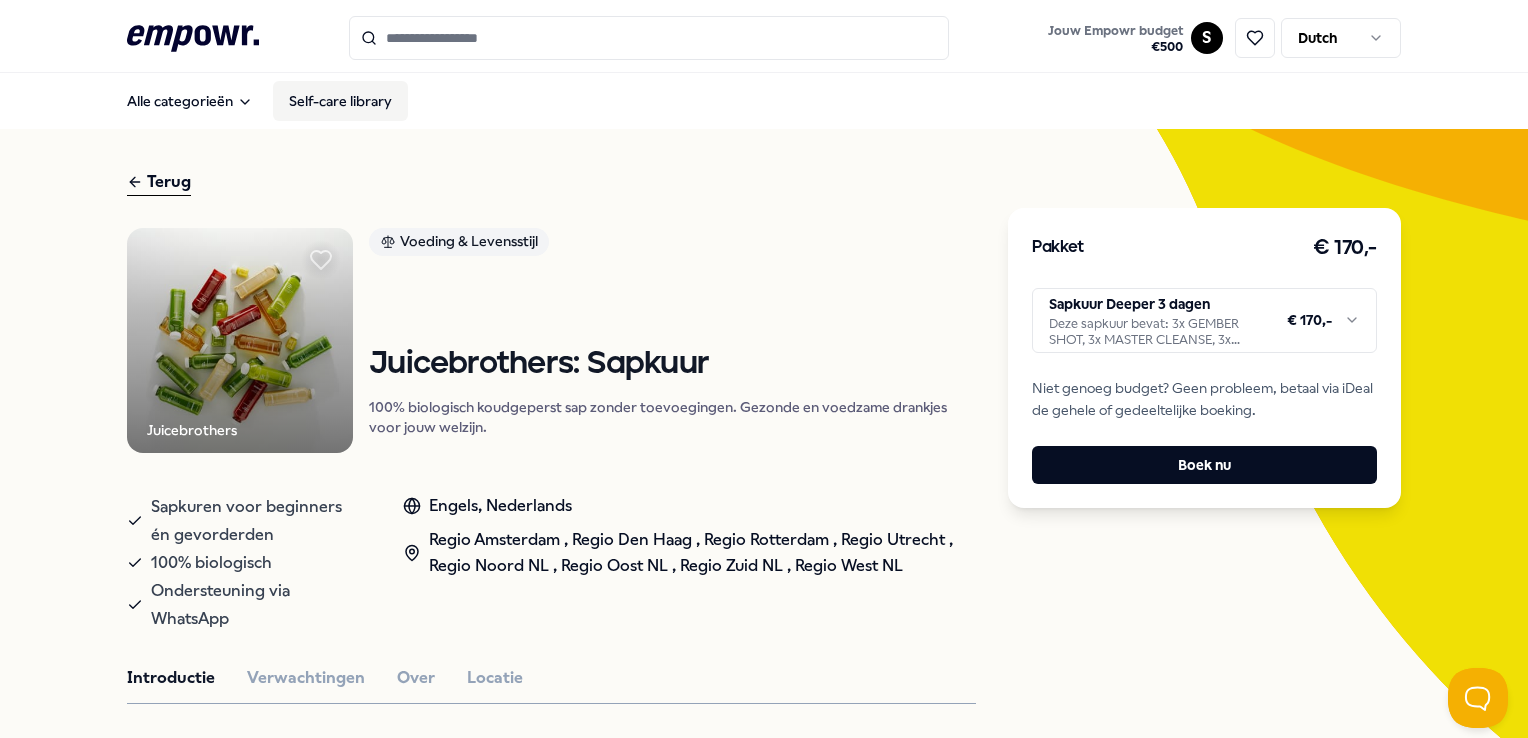 click on "Self-care library" at bounding box center (340, 101) 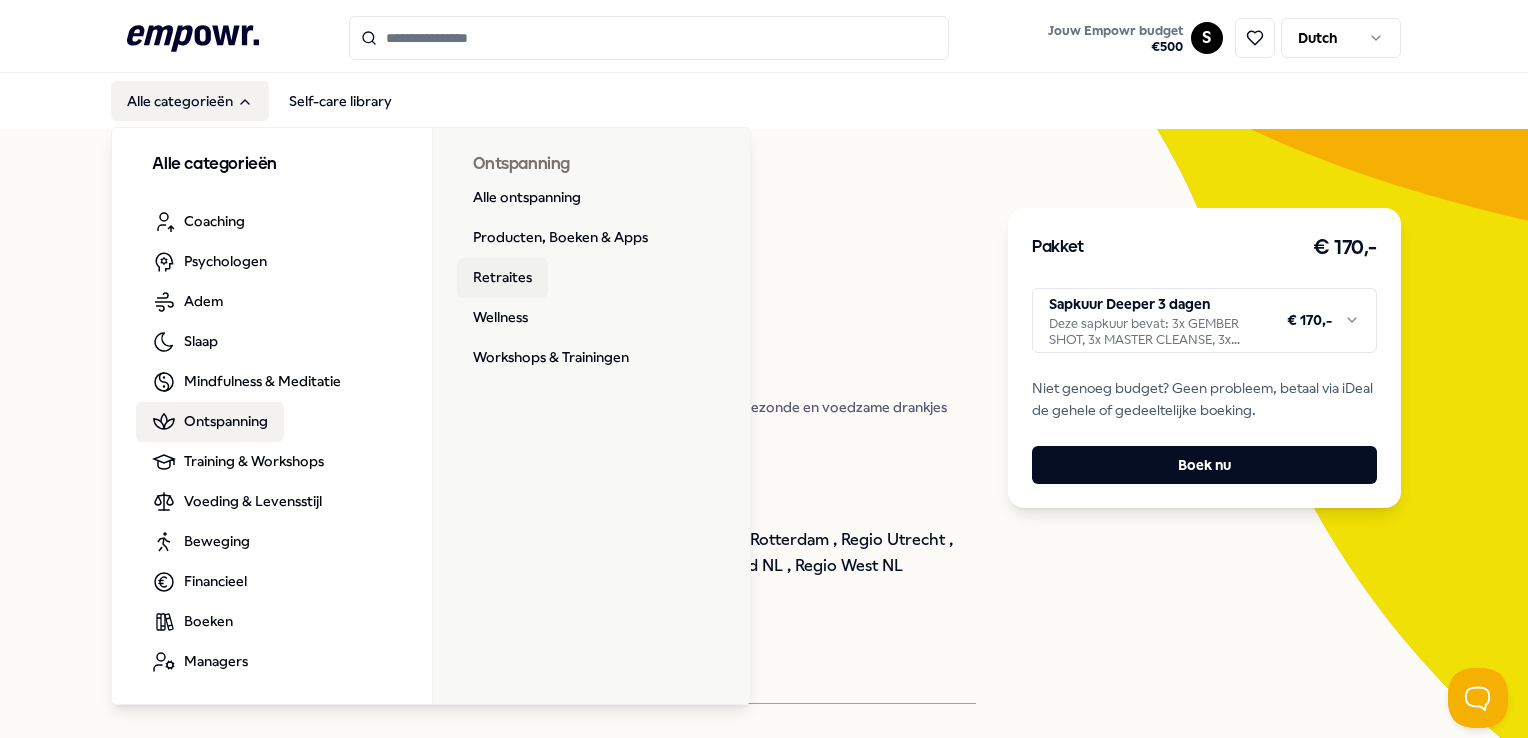 click on "Retraites" at bounding box center [502, 278] 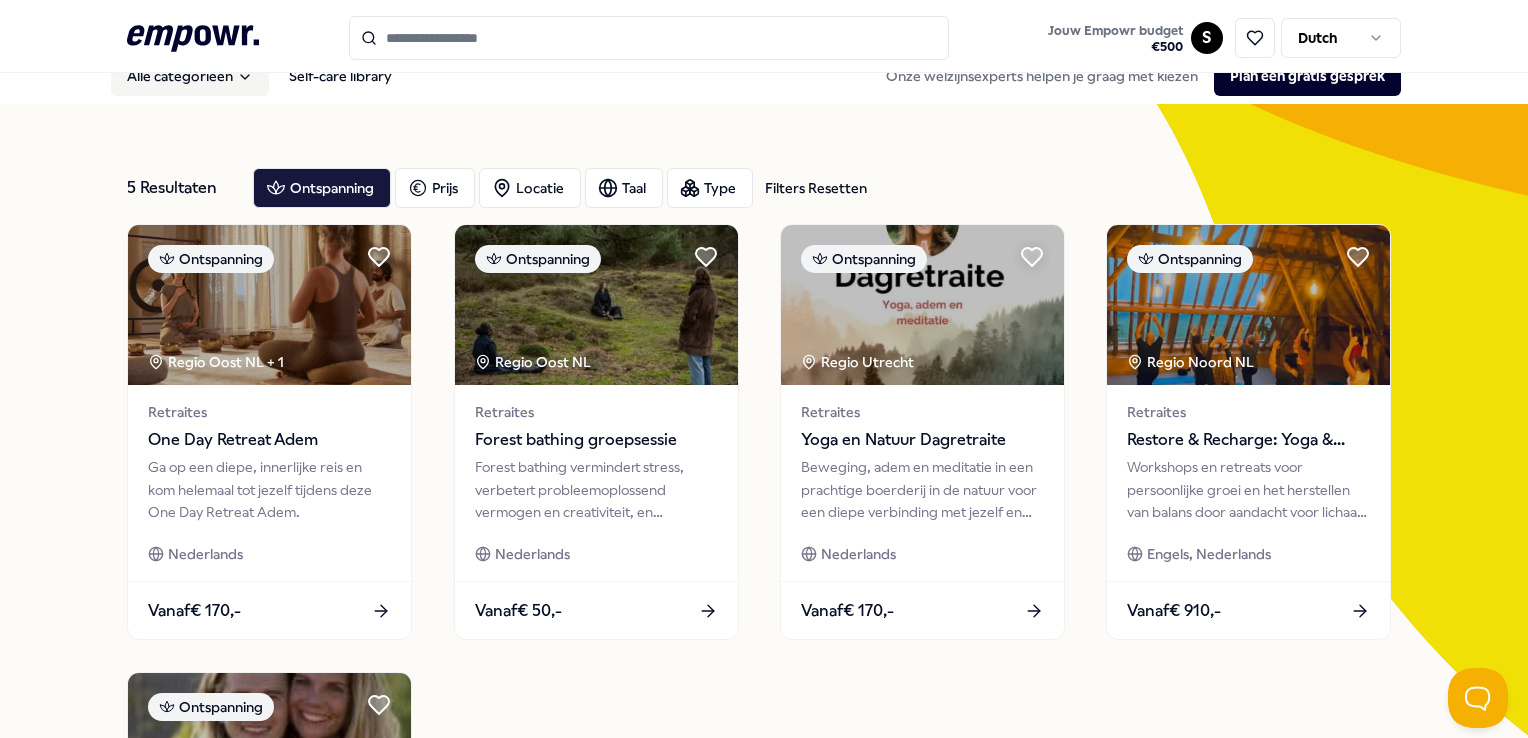 scroll, scrollTop: 0, scrollLeft: 0, axis: both 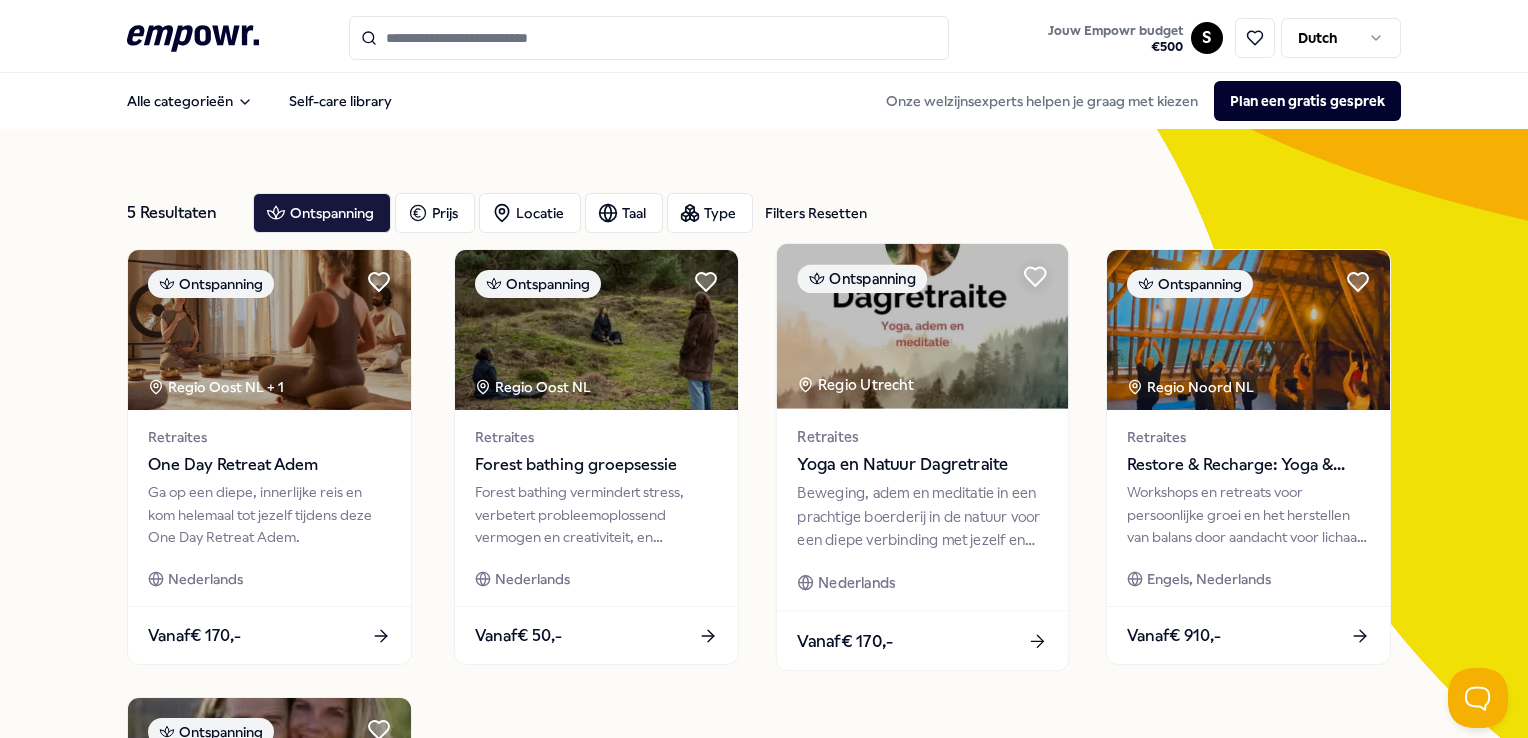 click on "Yoga en Natuur Dagretraite" at bounding box center (922, 465) 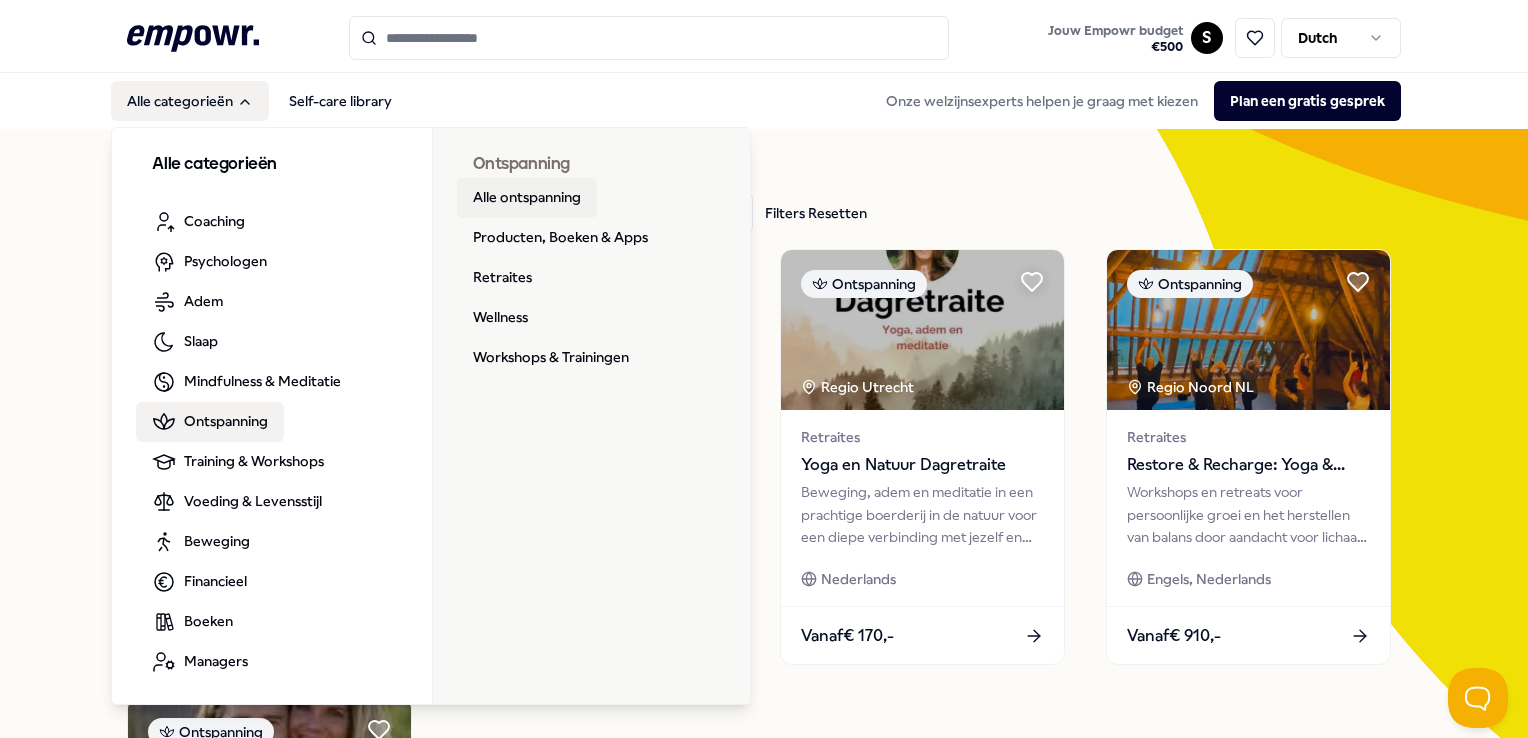 click on "Alle   ontspanning" at bounding box center (527, 198) 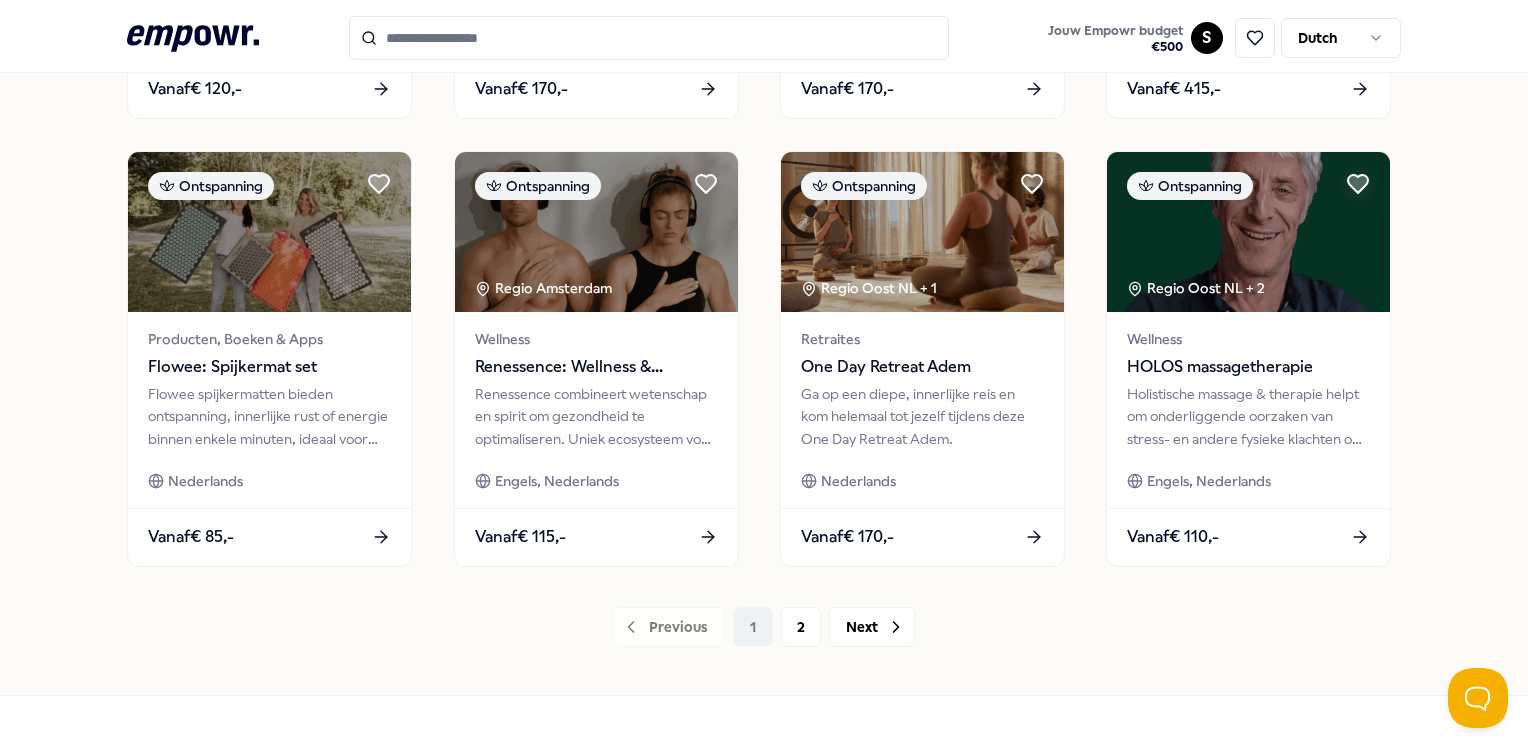 scroll, scrollTop: 1049, scrollLeft: 0, axis: vertical 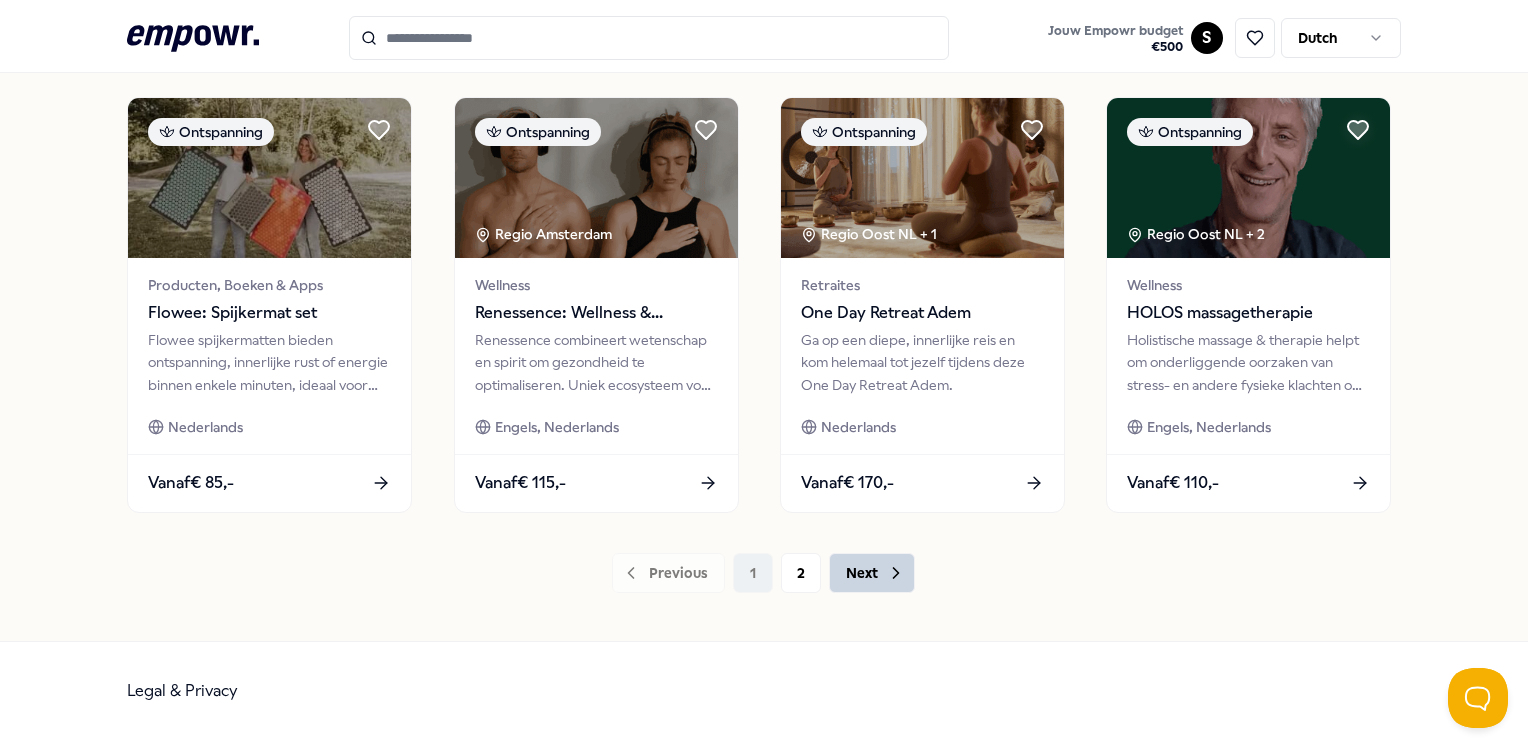 click on "Next" at bounding box center (872, 573) 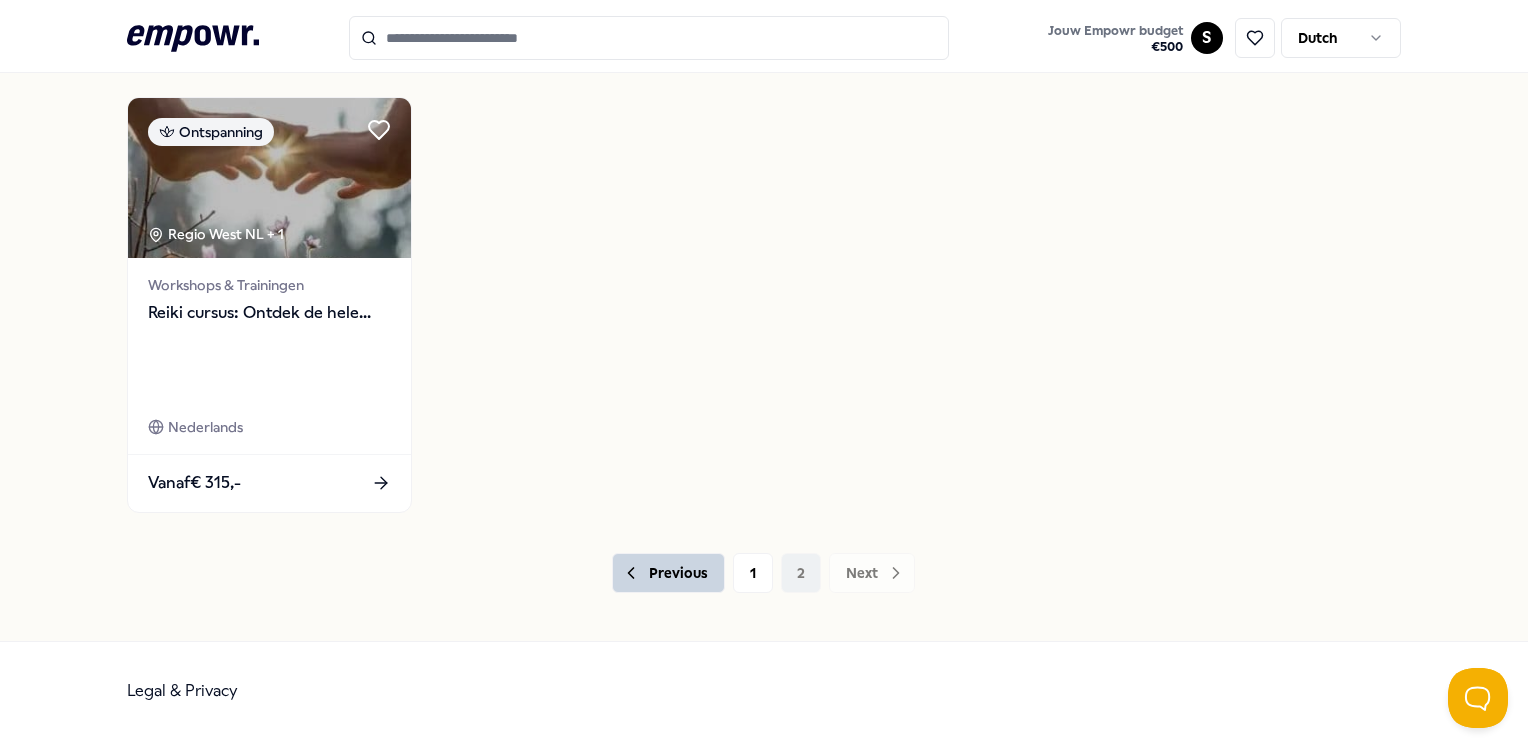 click on "Previous" at bounding box center [668, 573] 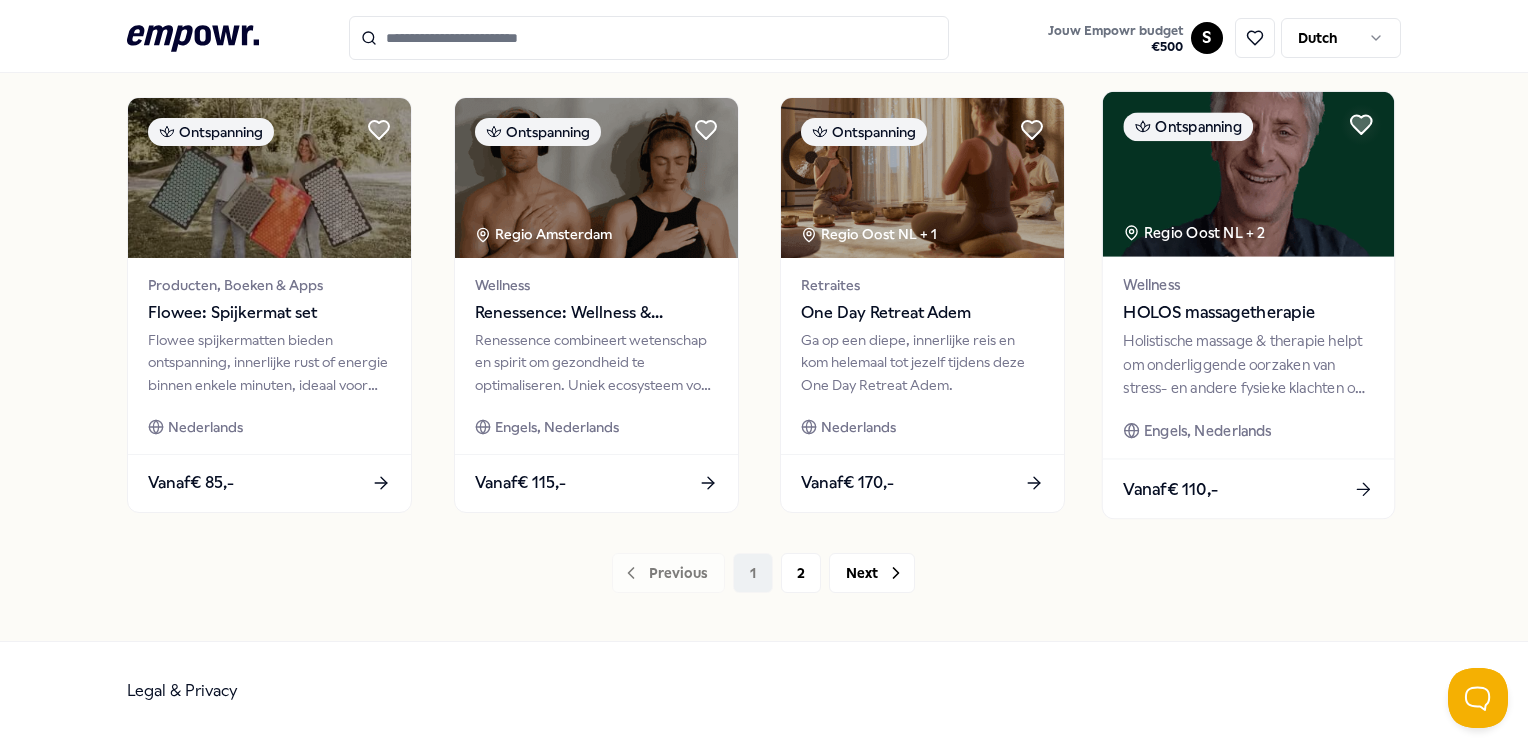 click on "HOLOS massagetherapie" at bounding box center [1249, 313] 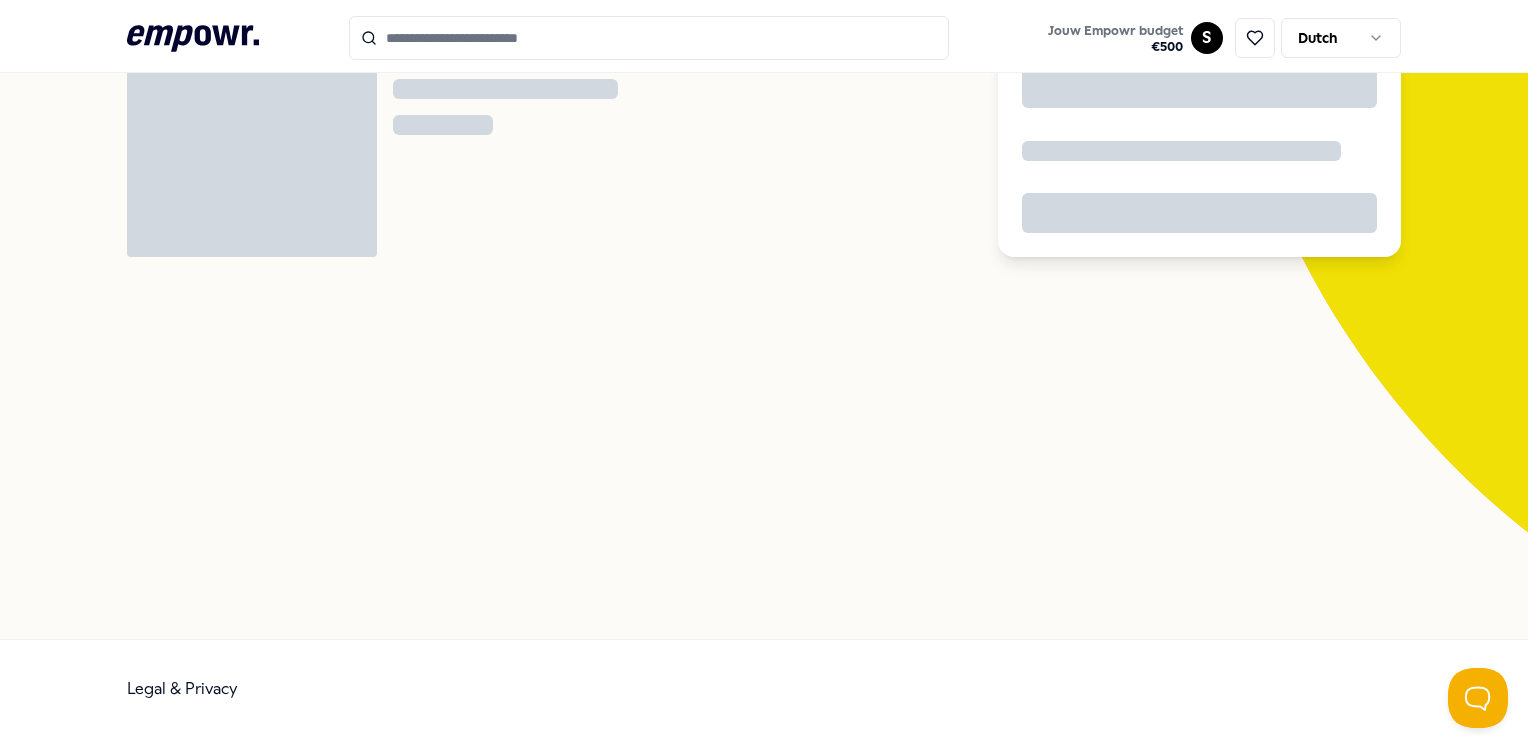 scroll, scrollTop: 128, scrollLeft: 0, axis: vertical 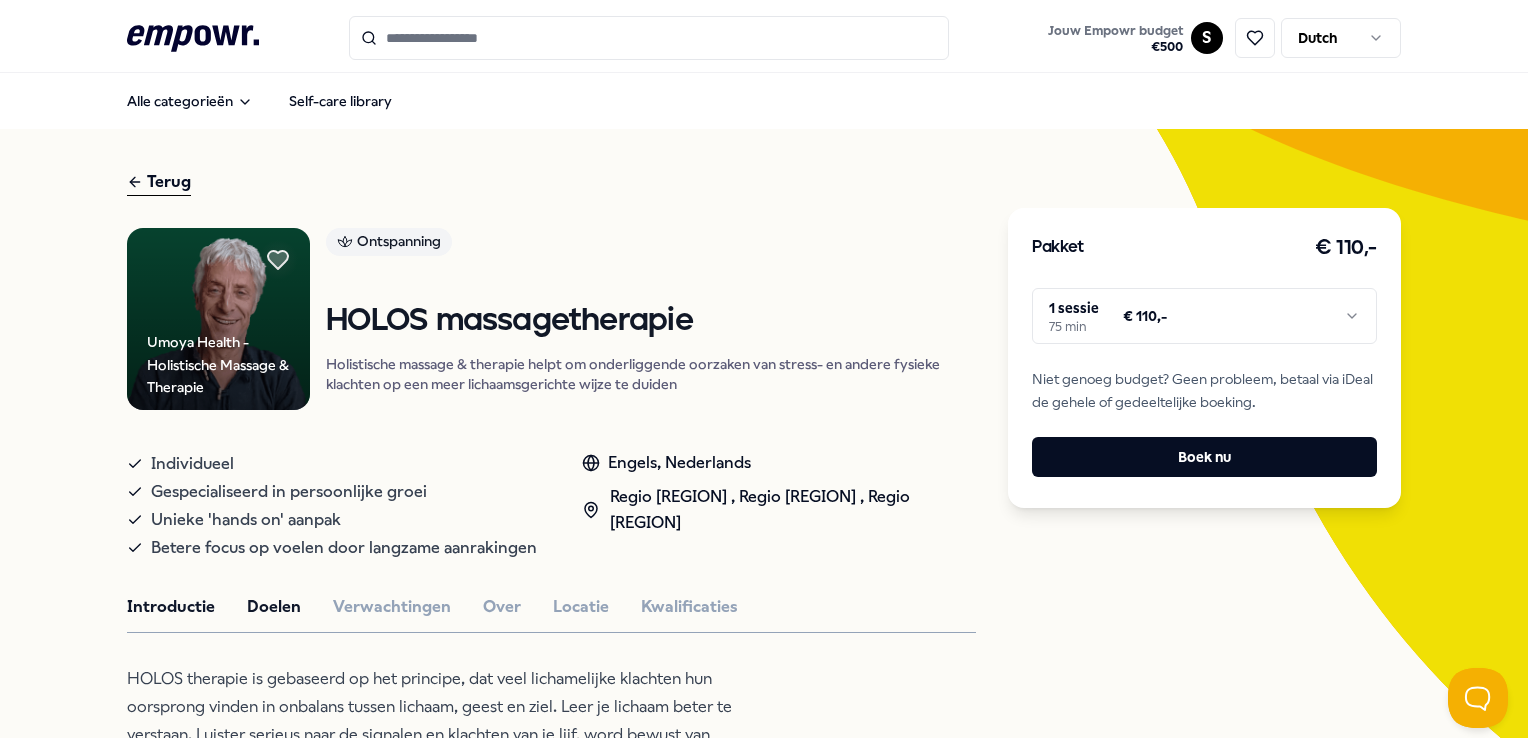 click on "Doelen" at bounding box center (274, 607) 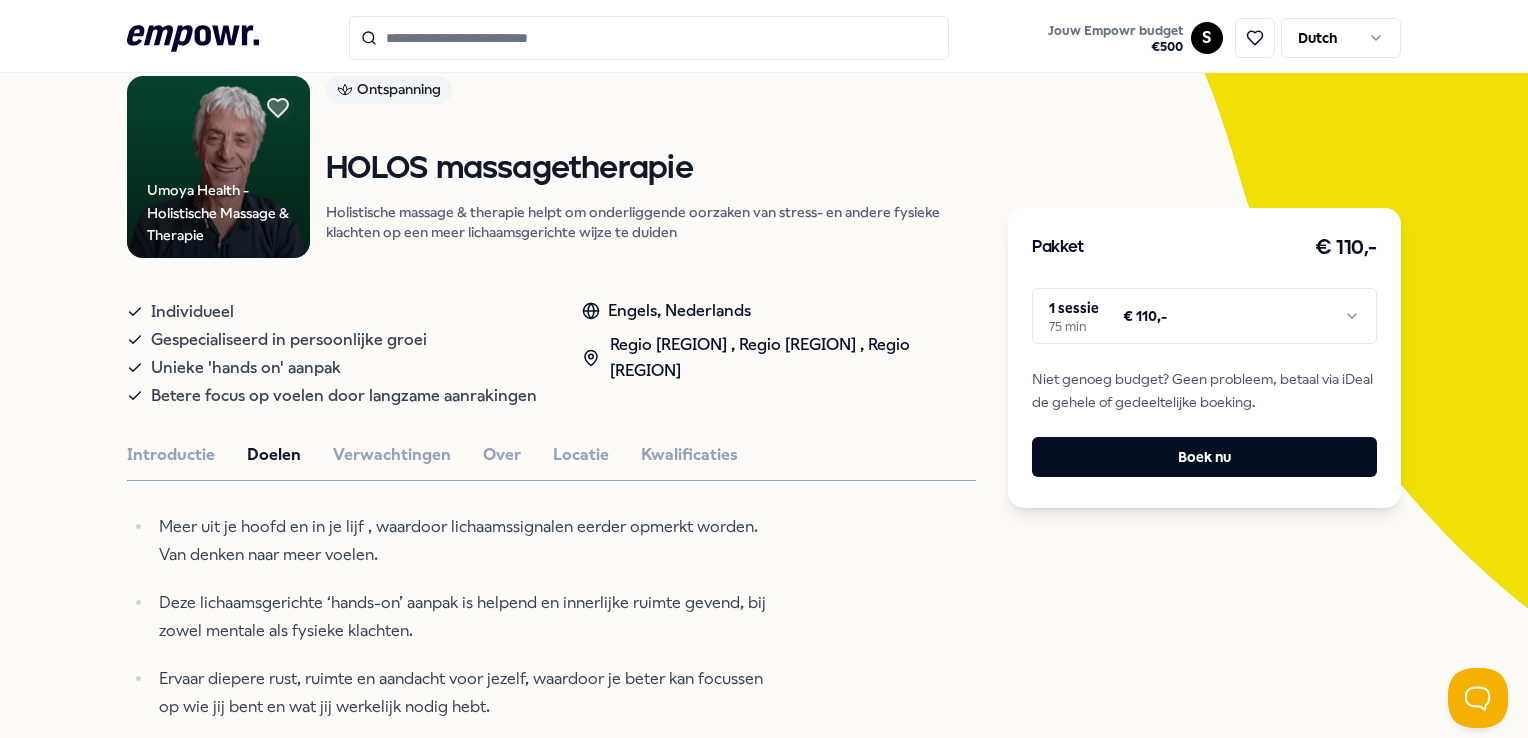 scroll, scrollTop: 225, scrollLeft: 0, axis: vertical 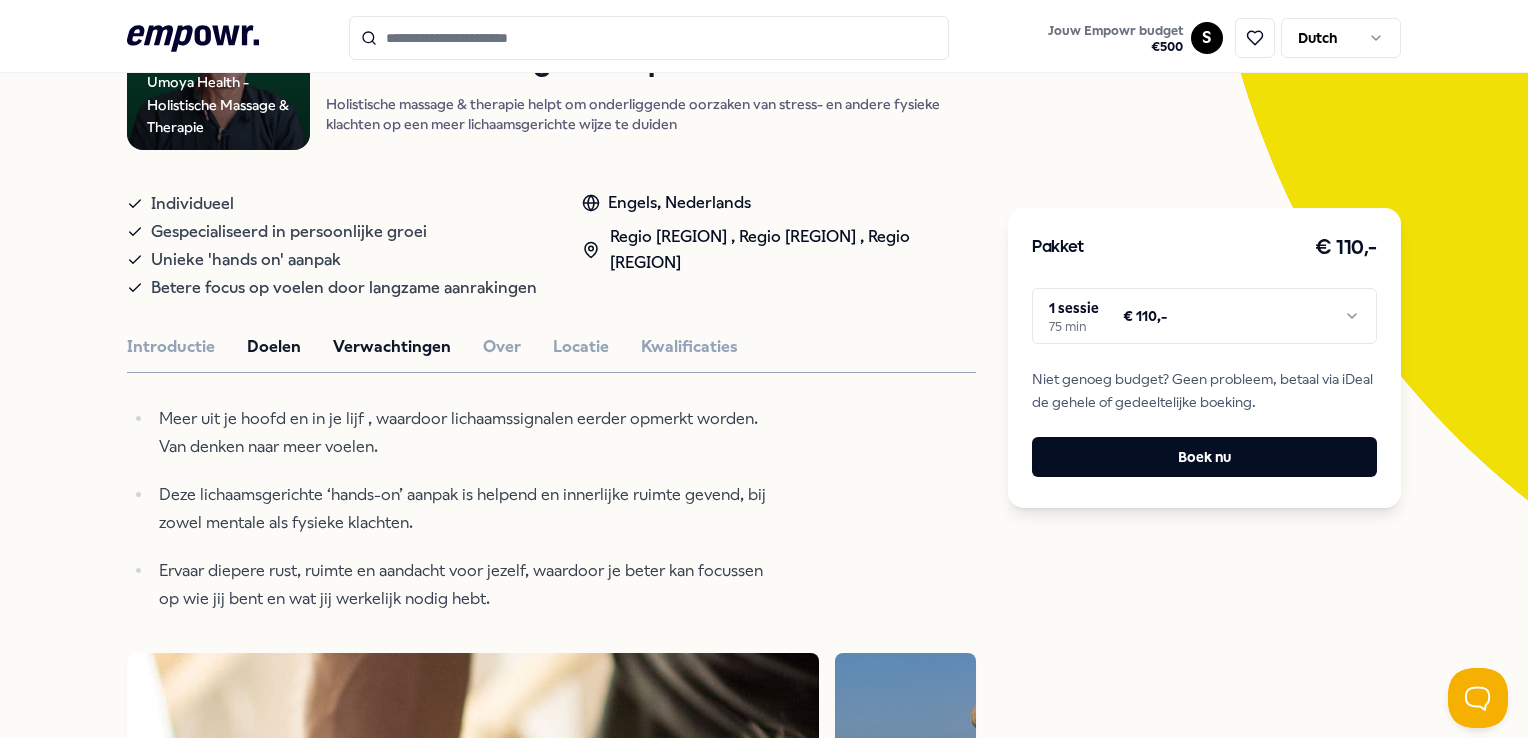 click on "Verwachtingen" at bounding box center (392, 347) 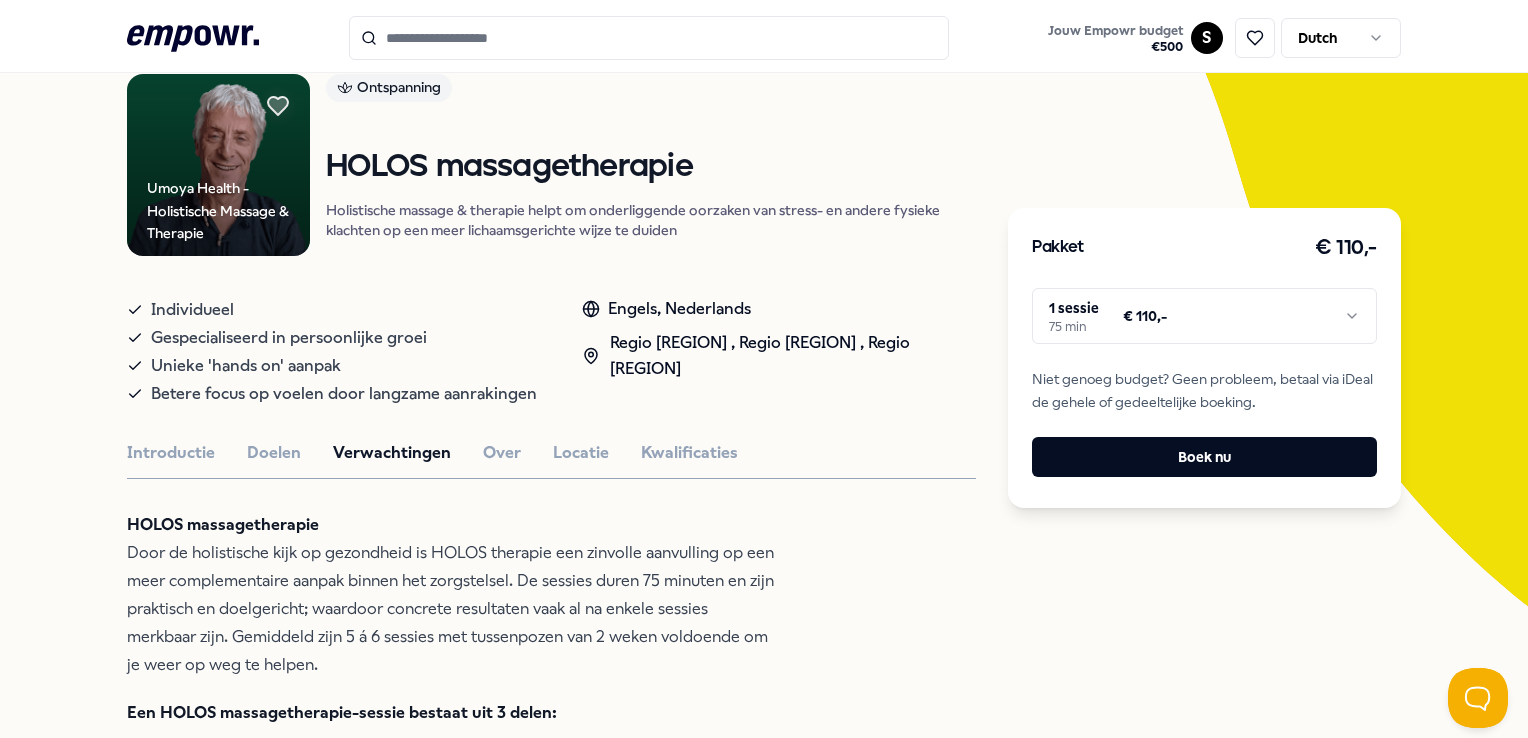 scroll, scrollTop: 0, scrollLeft: 0, axis: both 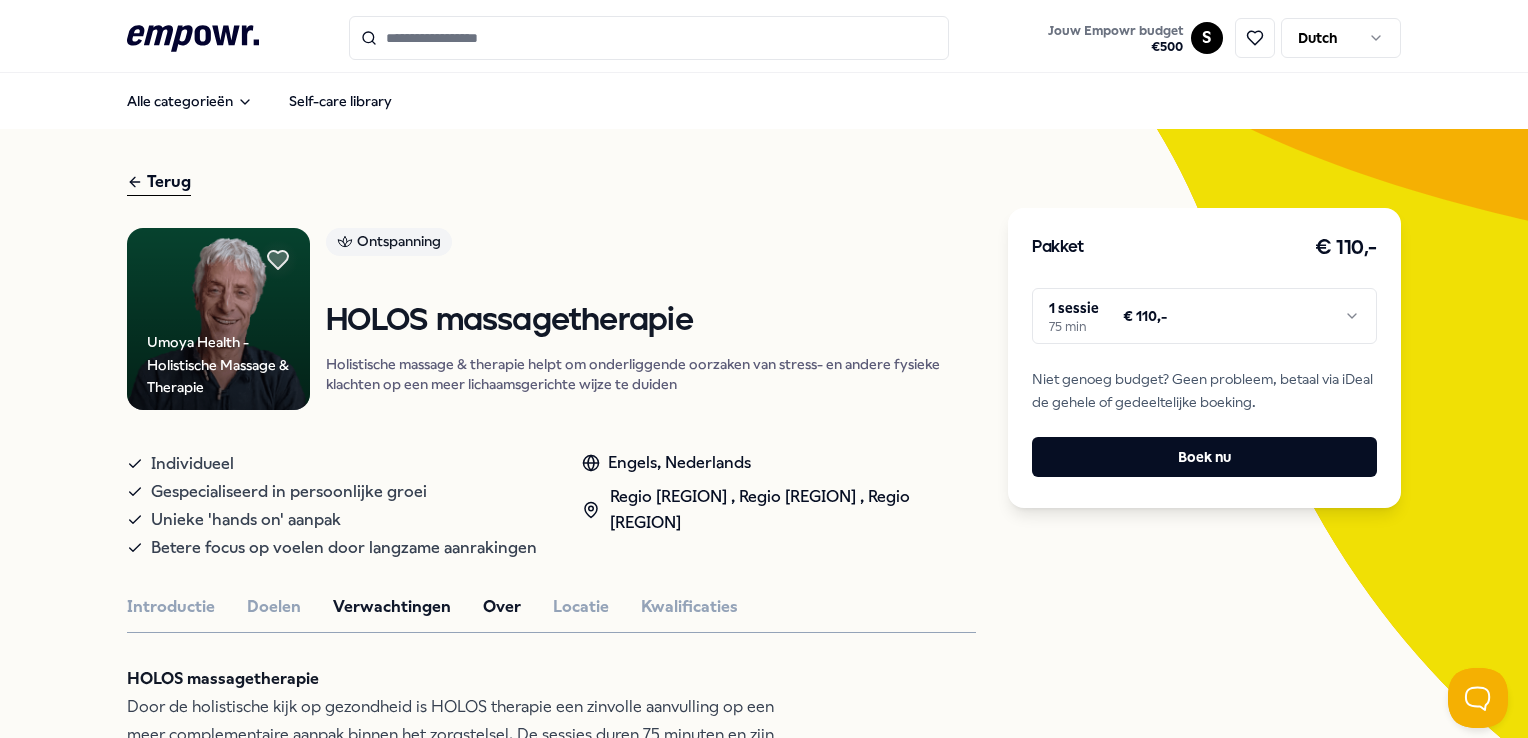 click on "Over" at bounding box center (502, 607) 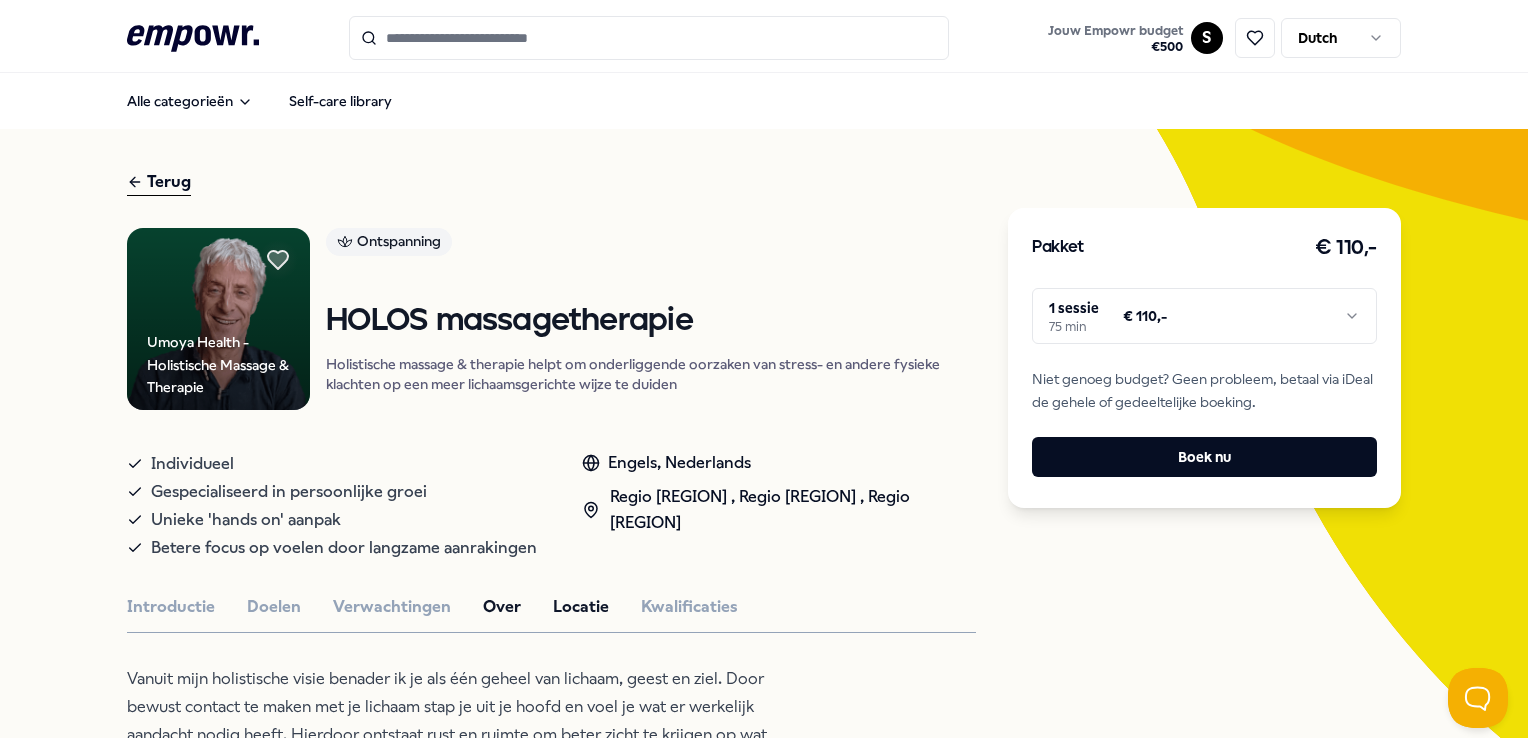 click on "Locatie" at bounding box center [581, 607] 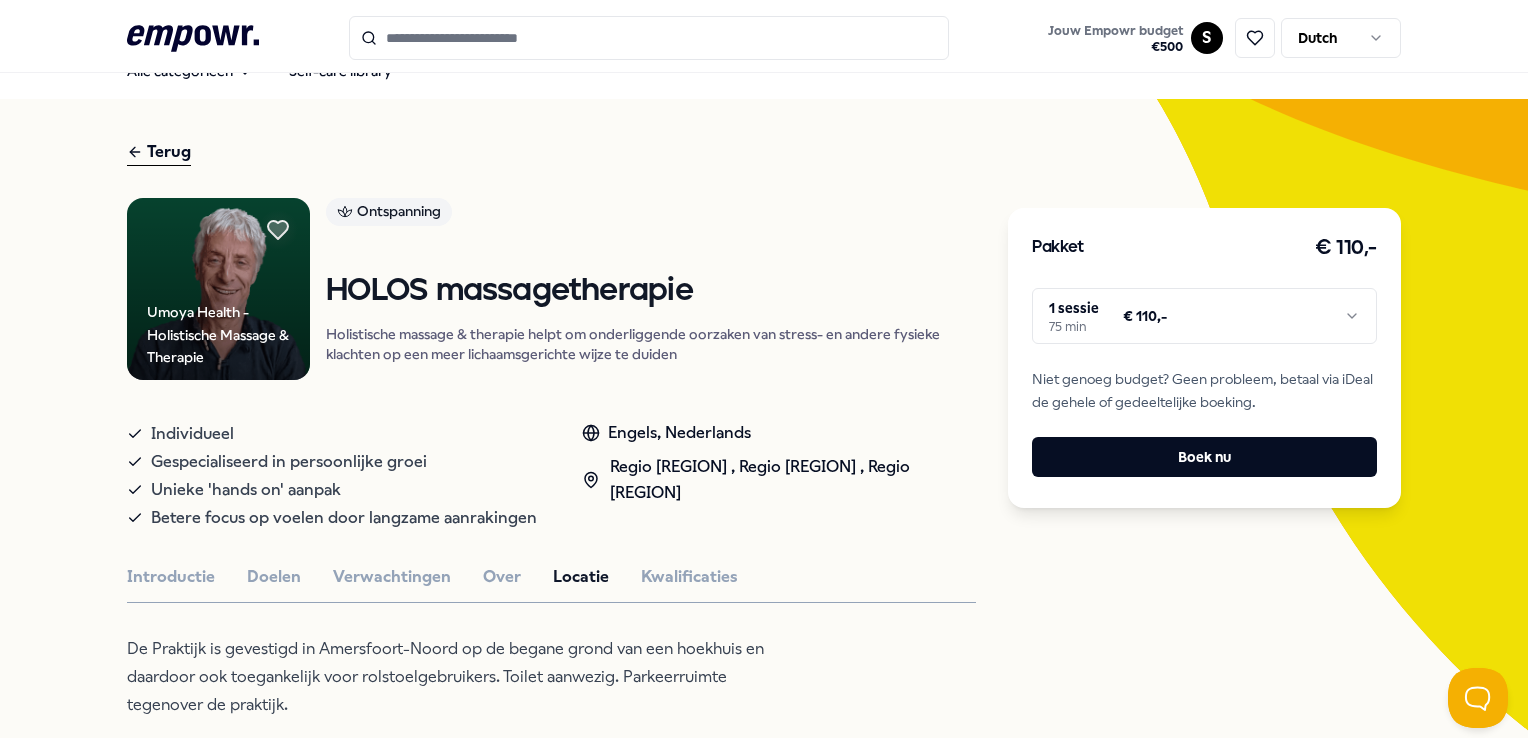 scroll, scrollTop: 0, scrollLeft: 0, axis: both 